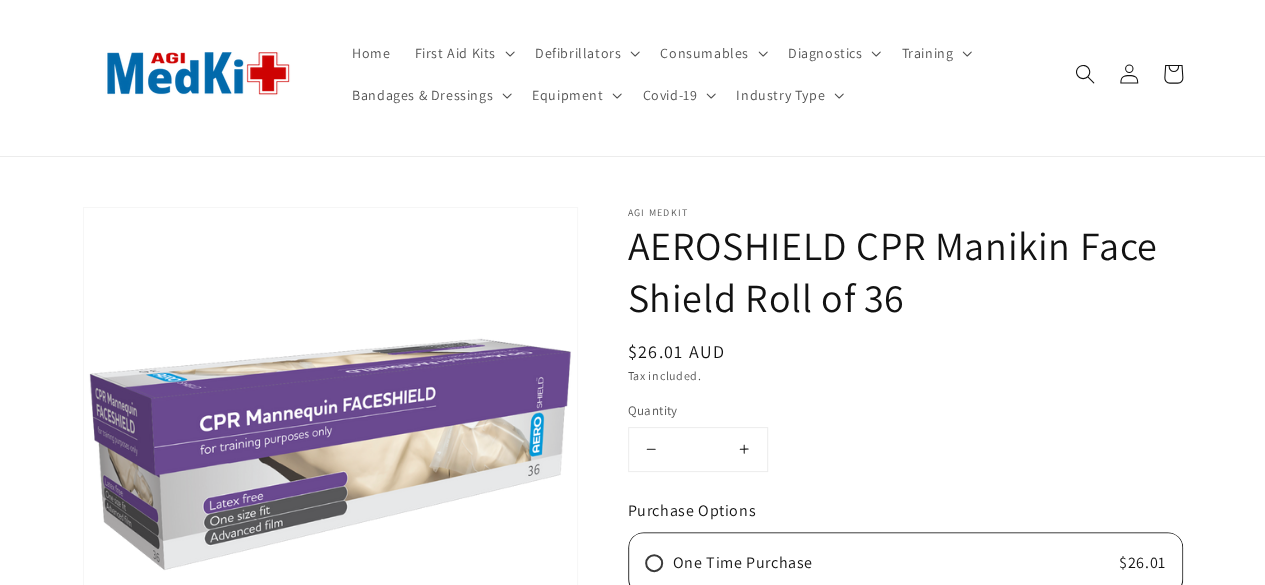 scroll, scrollTop: 48, scrollLeft: 0, axis: vertical 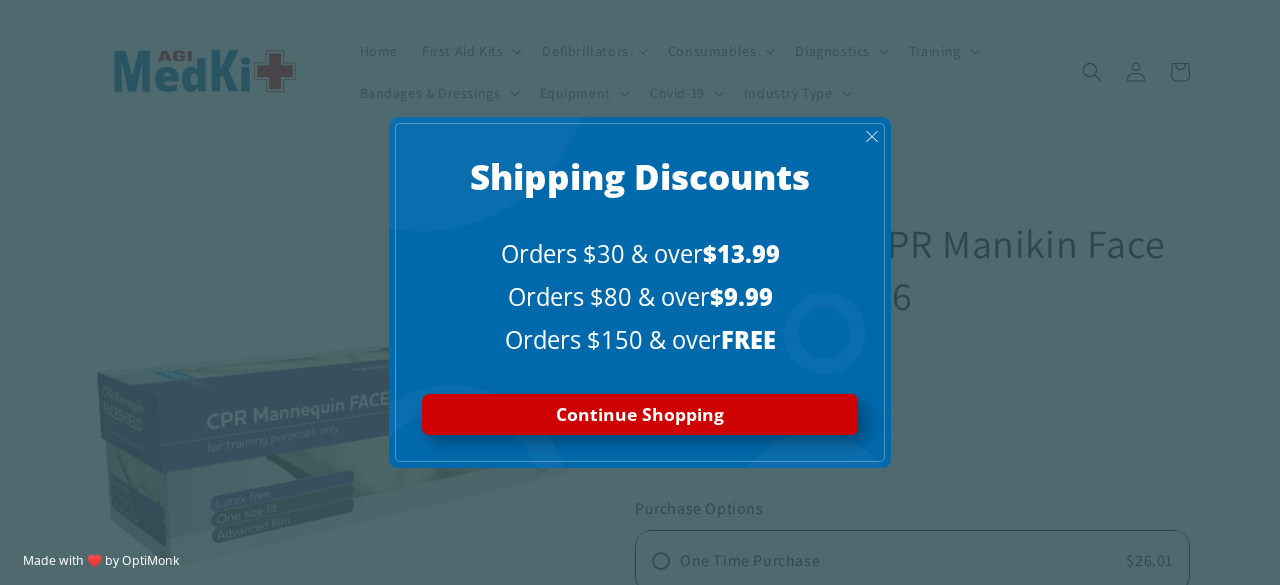 click on "X" at bounding box center (872, 136) 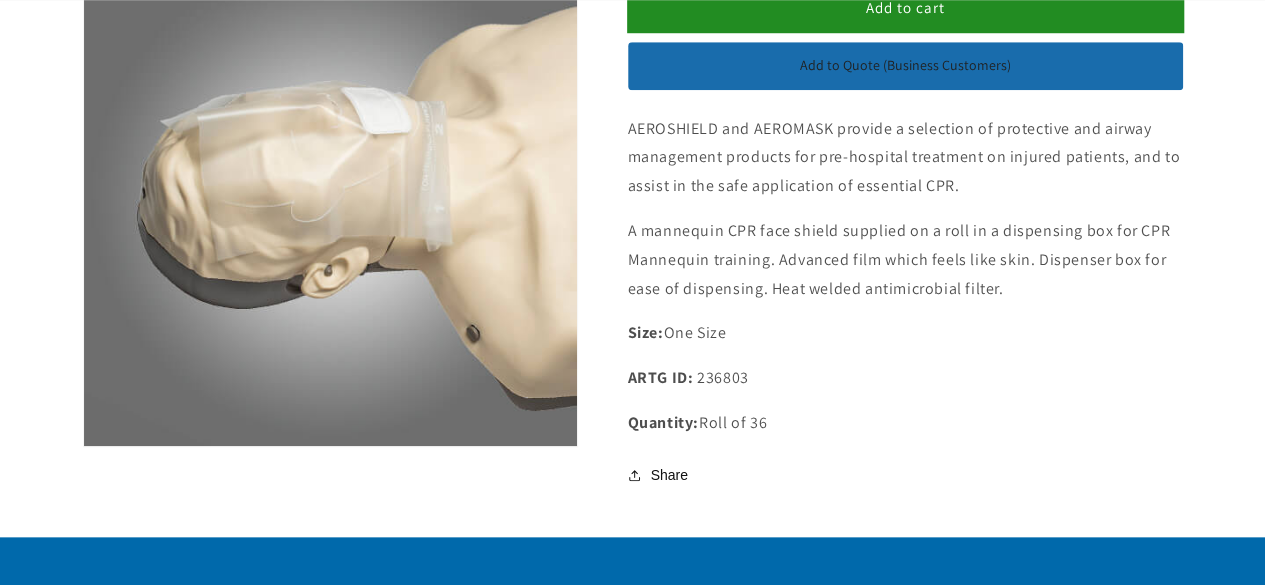 scroll, scrollTop: 811, scrollLeft: 0, axis: vertical 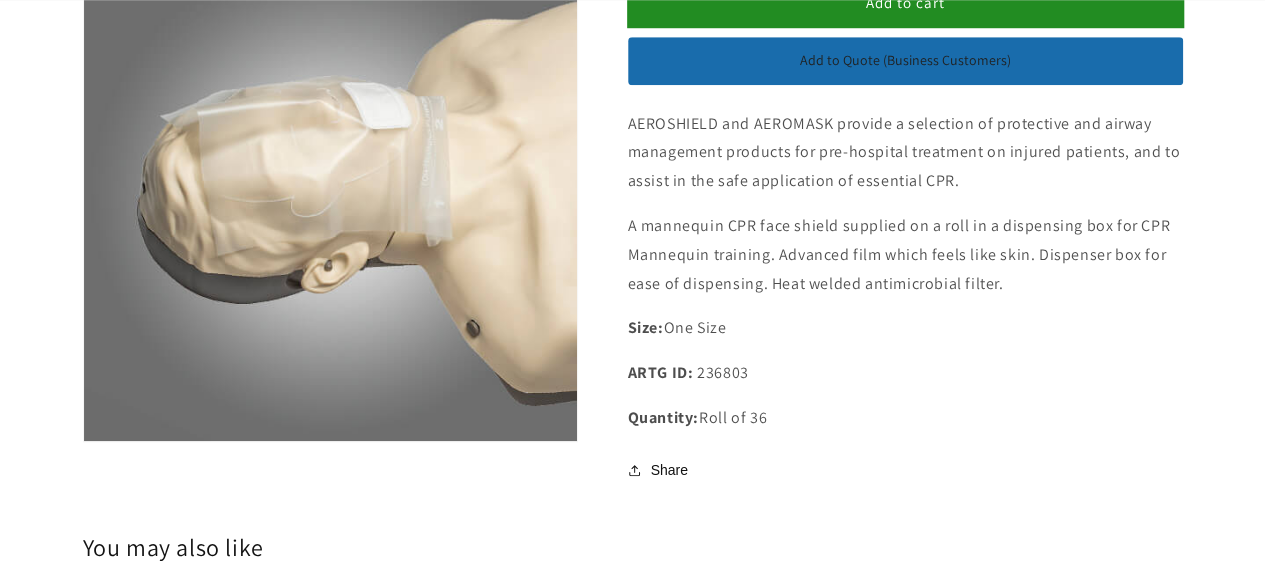 click on "Skip to product information
Open media 1 in modal
Open media 2 in modal
1
/
of
2" at bounding box center [330, -38] 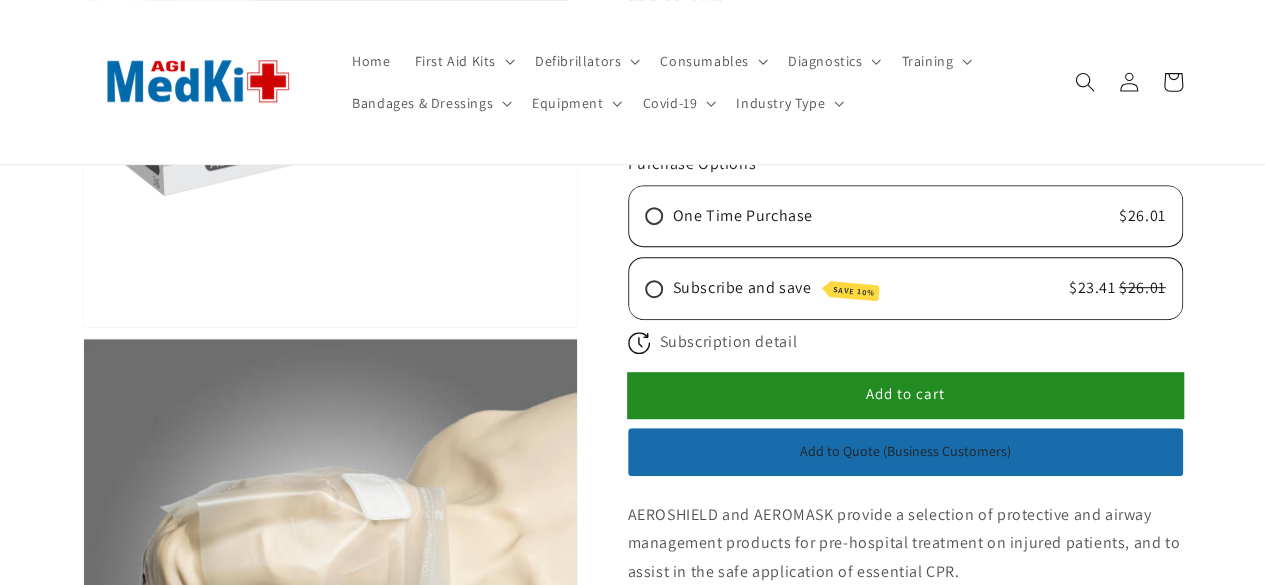 scroll, scrollTop: 419, scrollLeft: 0, axis: vertical 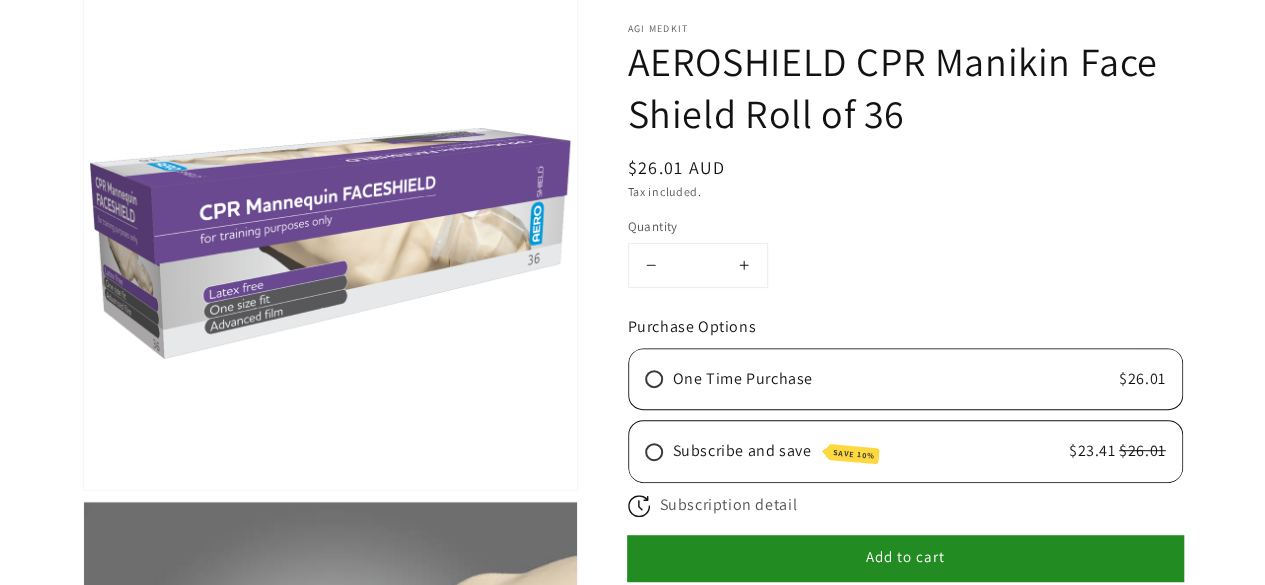 click on "Add to cart" at bounding box center (905, 558) 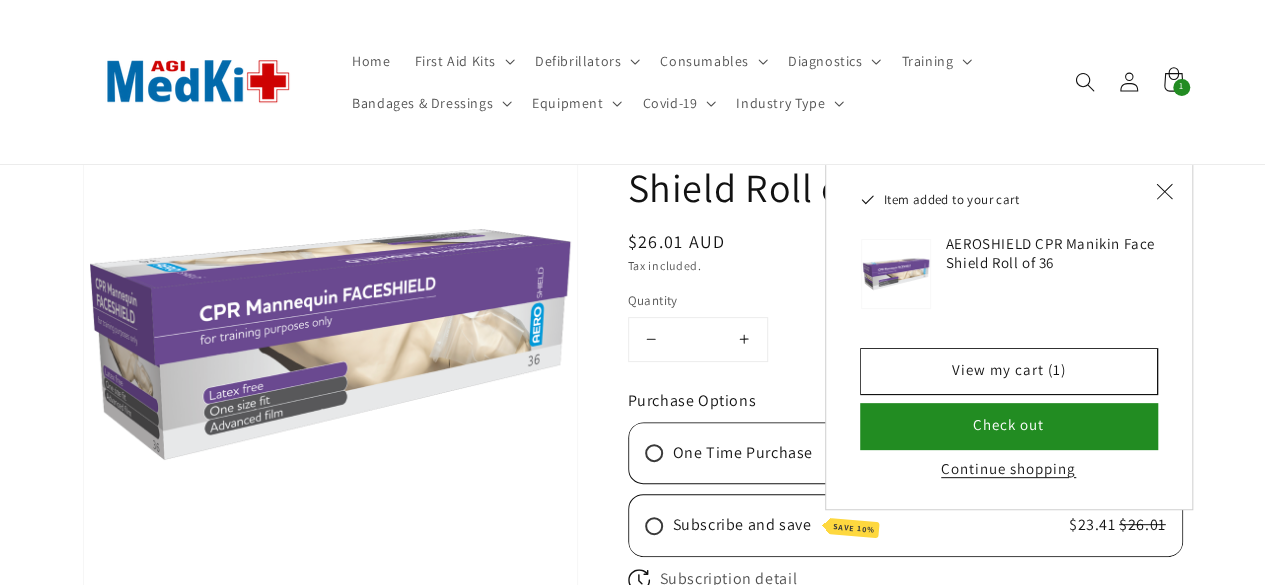 scroll, scrollTop: 0, scrollLeft: 0, axis: both 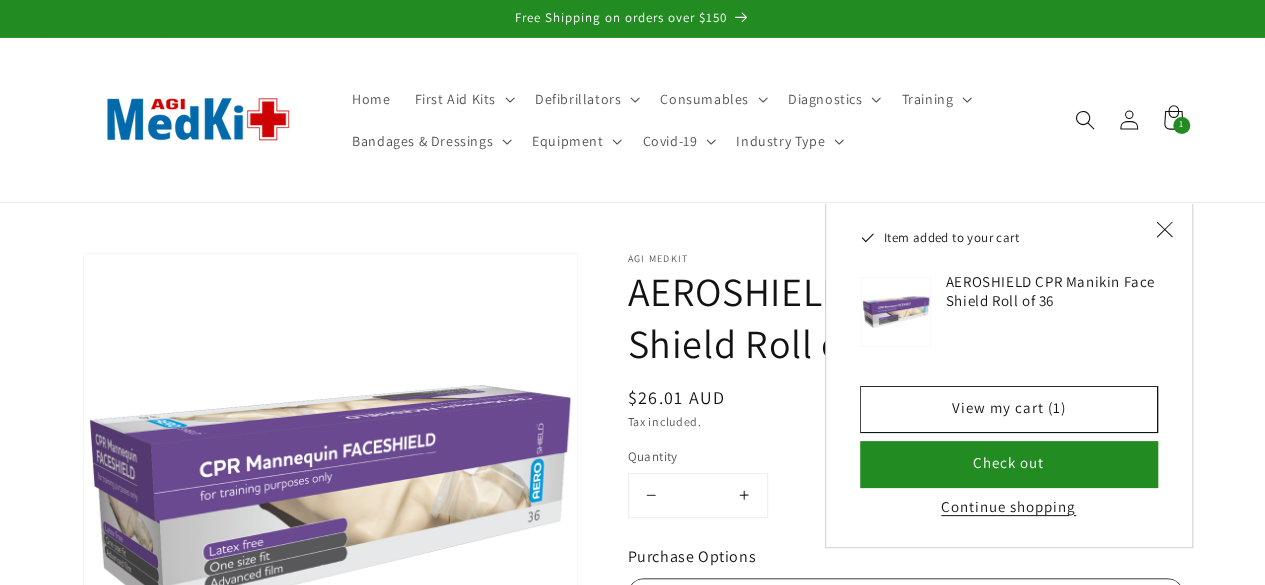 click on "Bandages & Dressings" at bounding box center (430, 141) 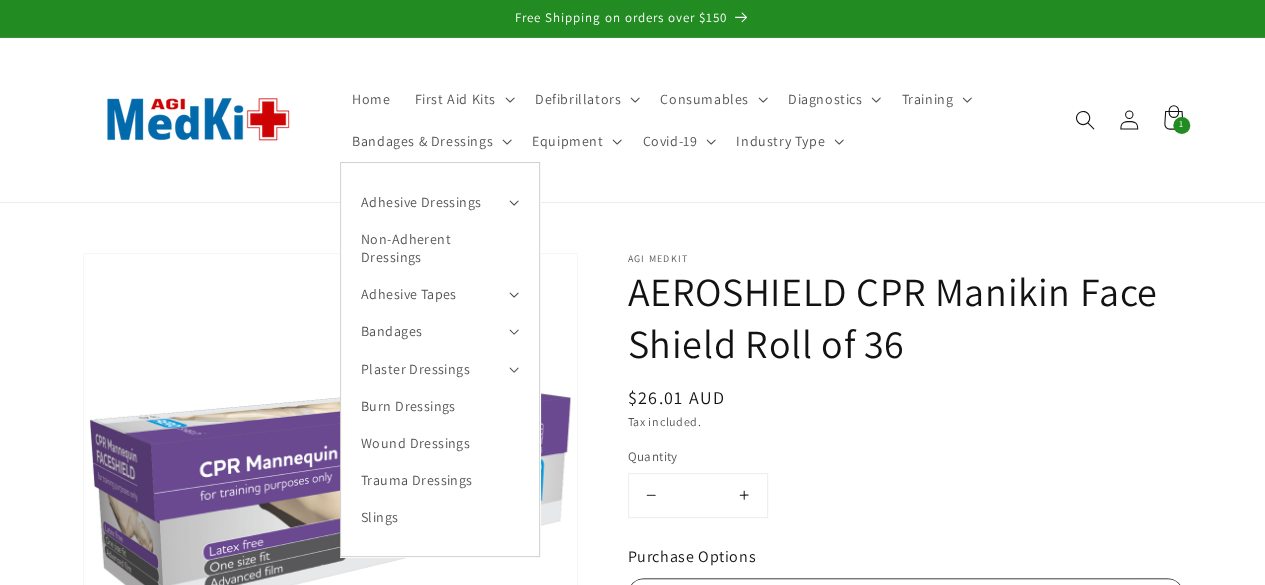 click on "Bandages" at bounding box center [440, 331] 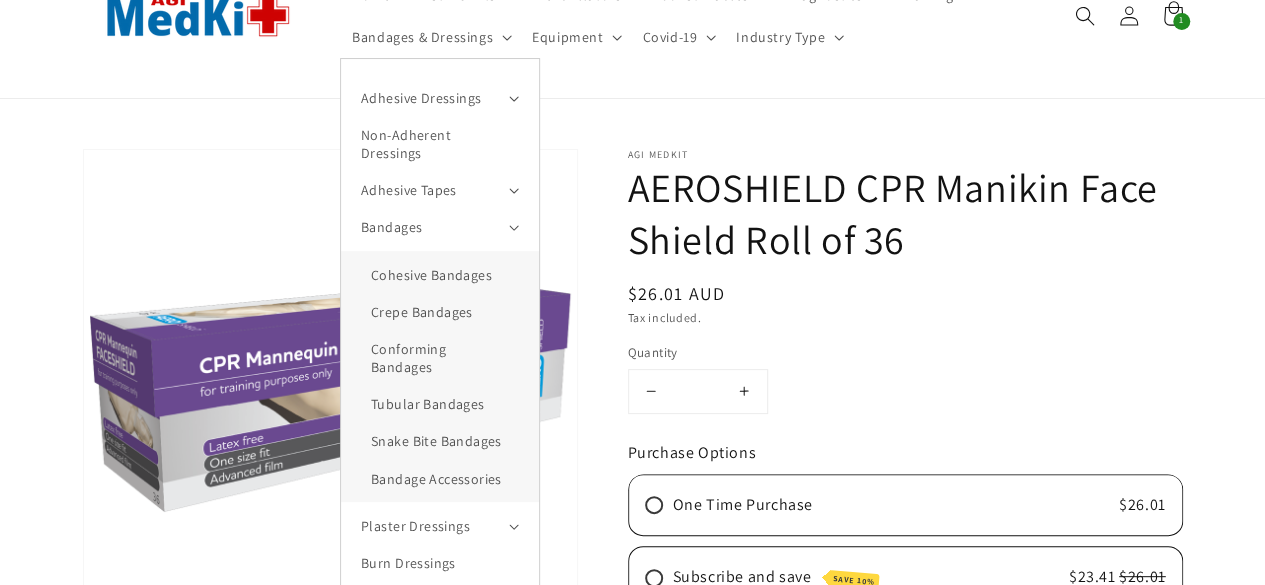 scroll, scrollTop: 120, scrollLeft: 0, axis: vertical 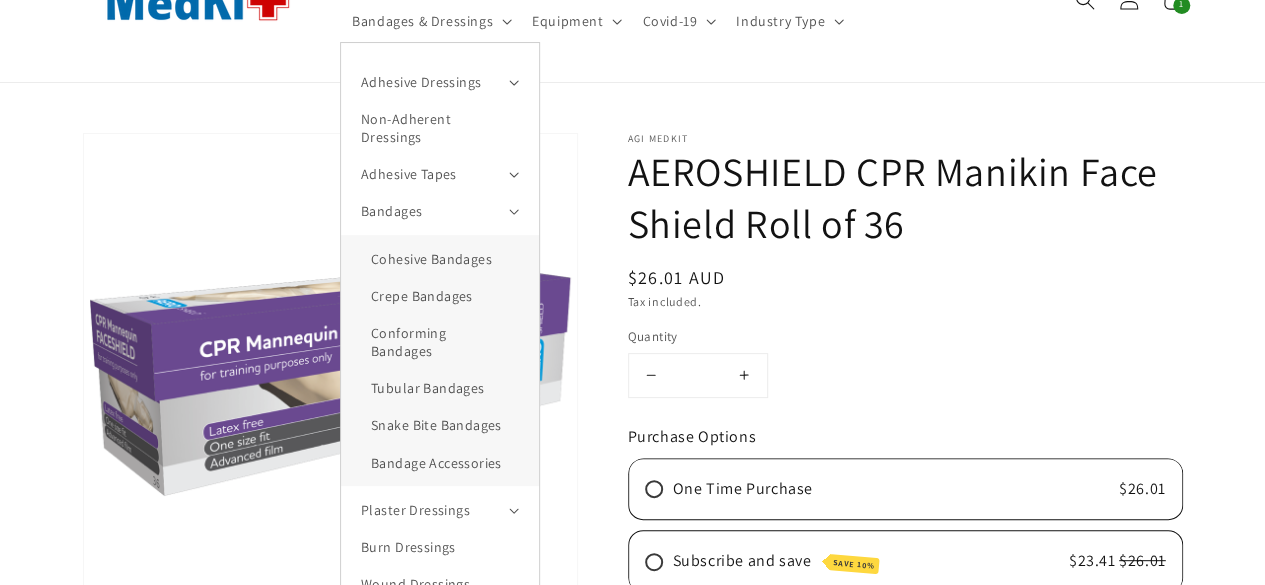 click on "Crepe Bandages" at bounding box center (440, 295) 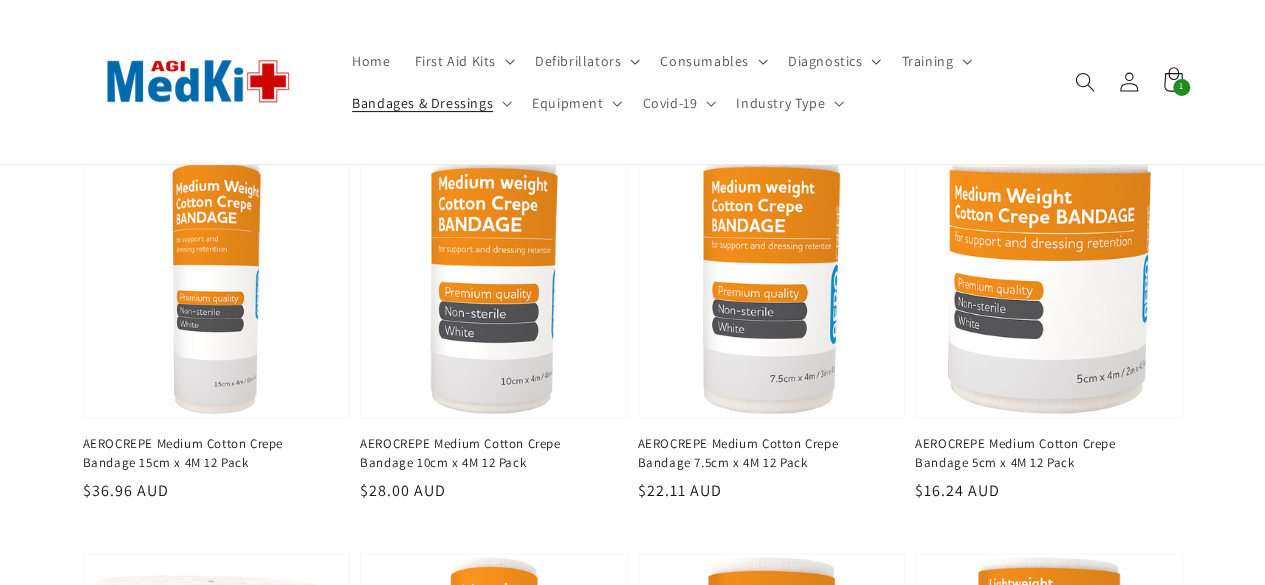 scroll, scrollTop: 0, scrollLeft: 0, axis: both 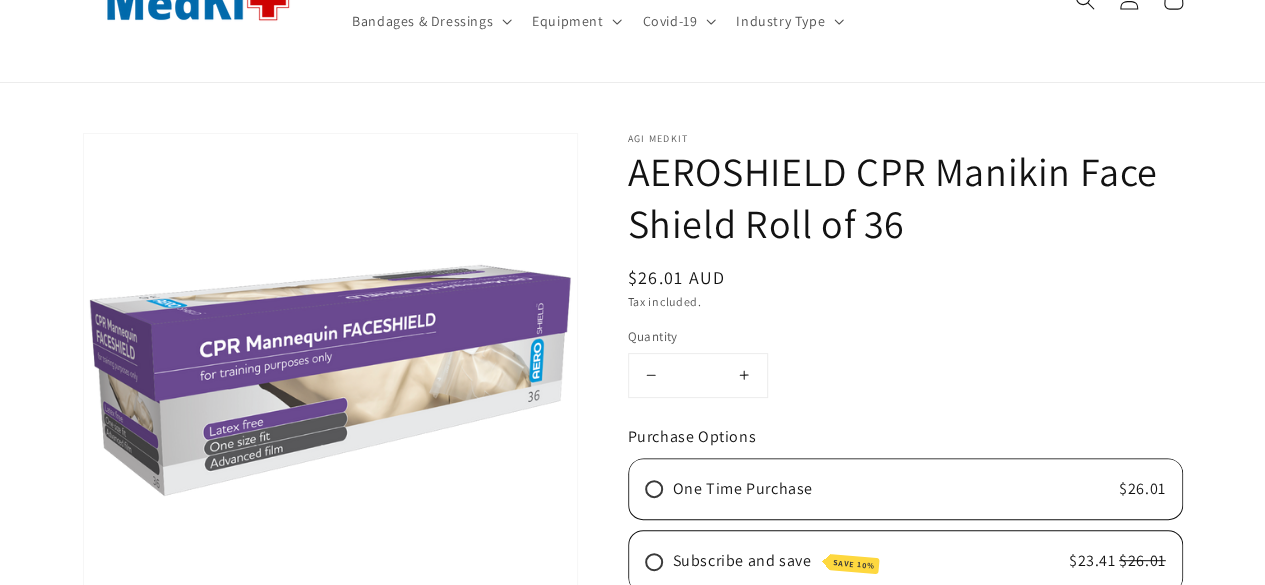 click on "Bandages & Dressings" at bounding box center [430, 21] 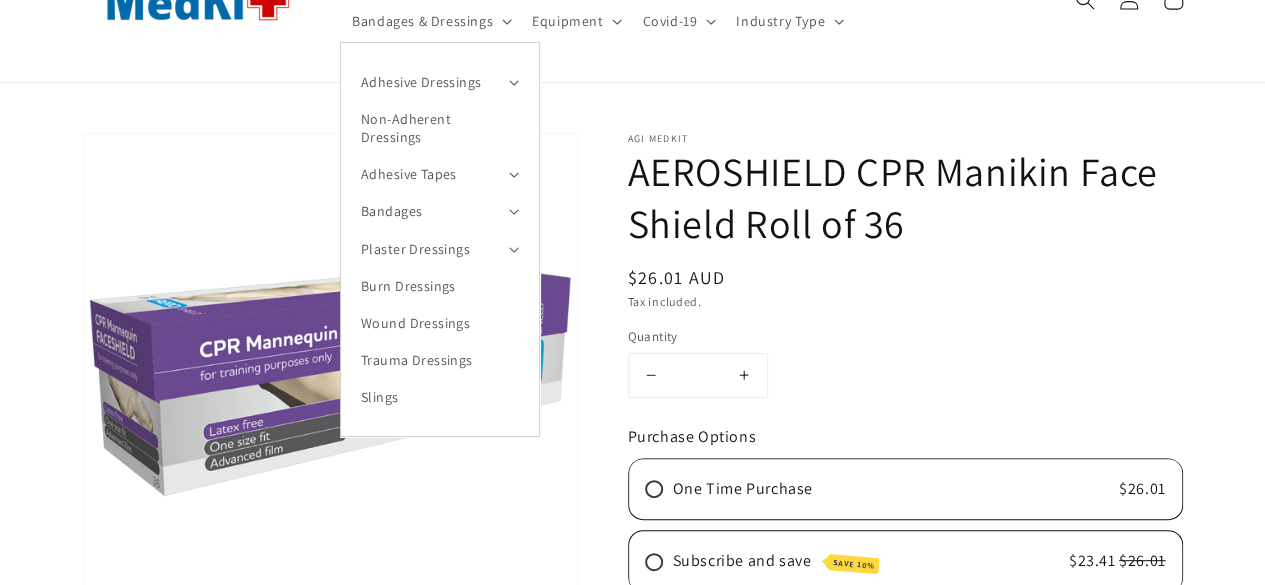 click 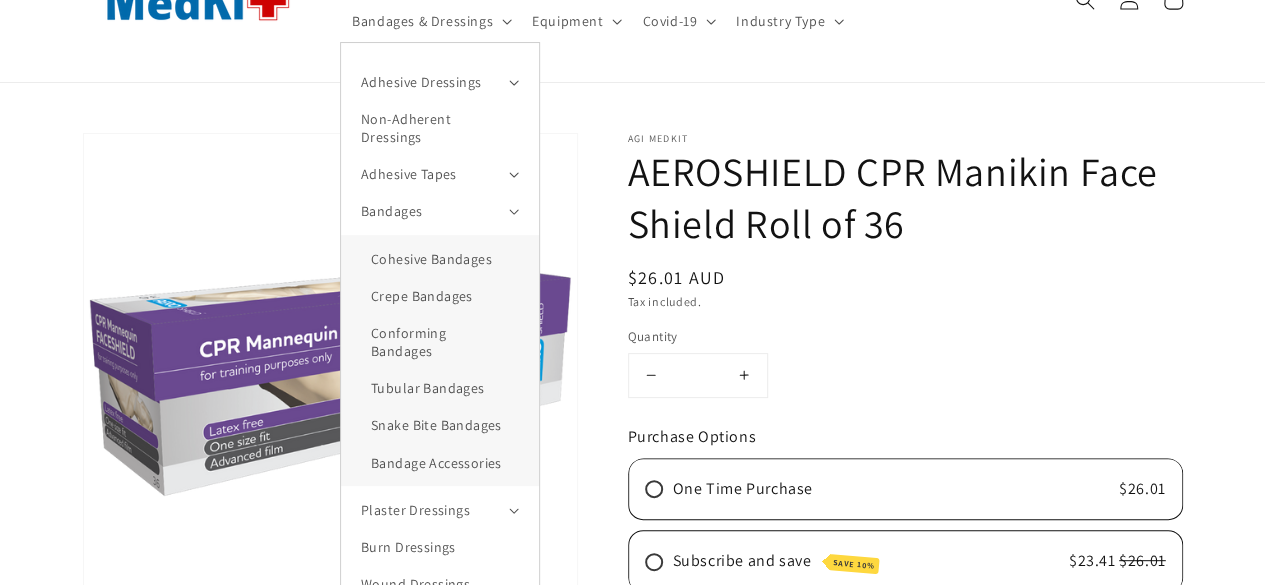 click on "Snake Bite Bandages" at bounding box center [440, 425] 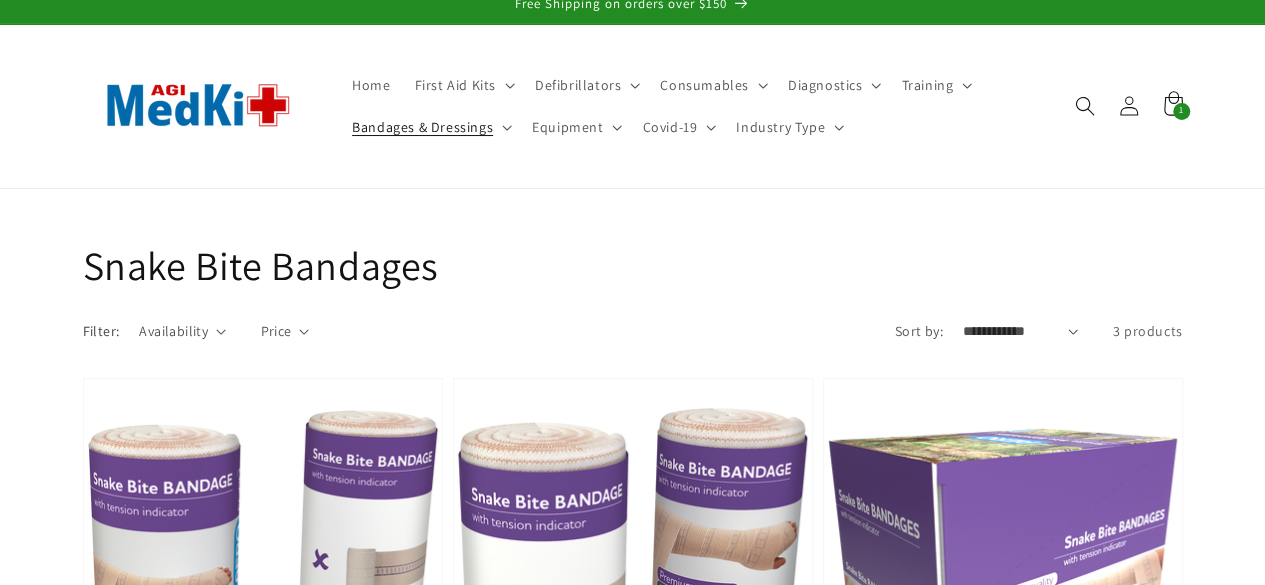 scroll, scrollTop: 0, scrollLeft: 0, axis: both 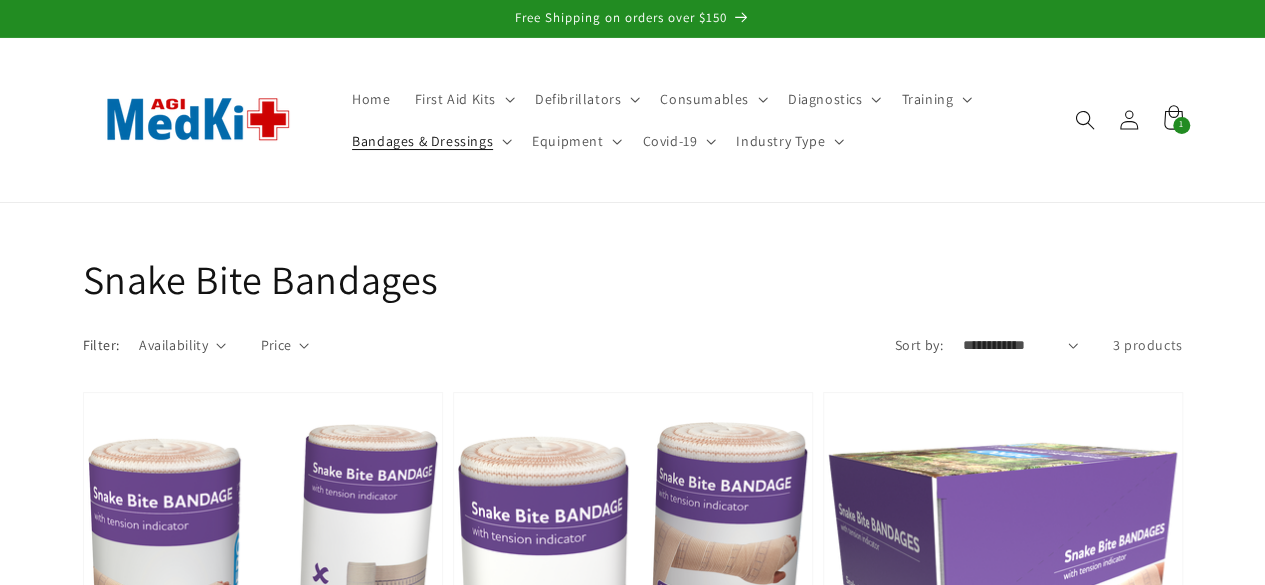 click on "Training" at bounding box center (934, 99) 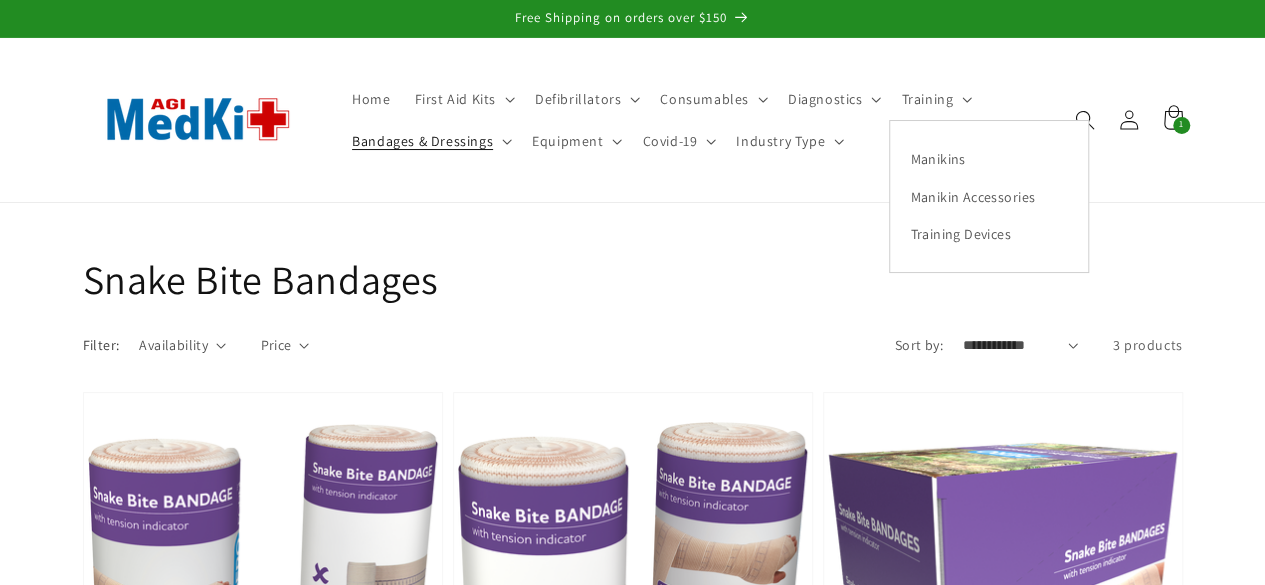 click on "Manikins" at bounding box center (989, 159) 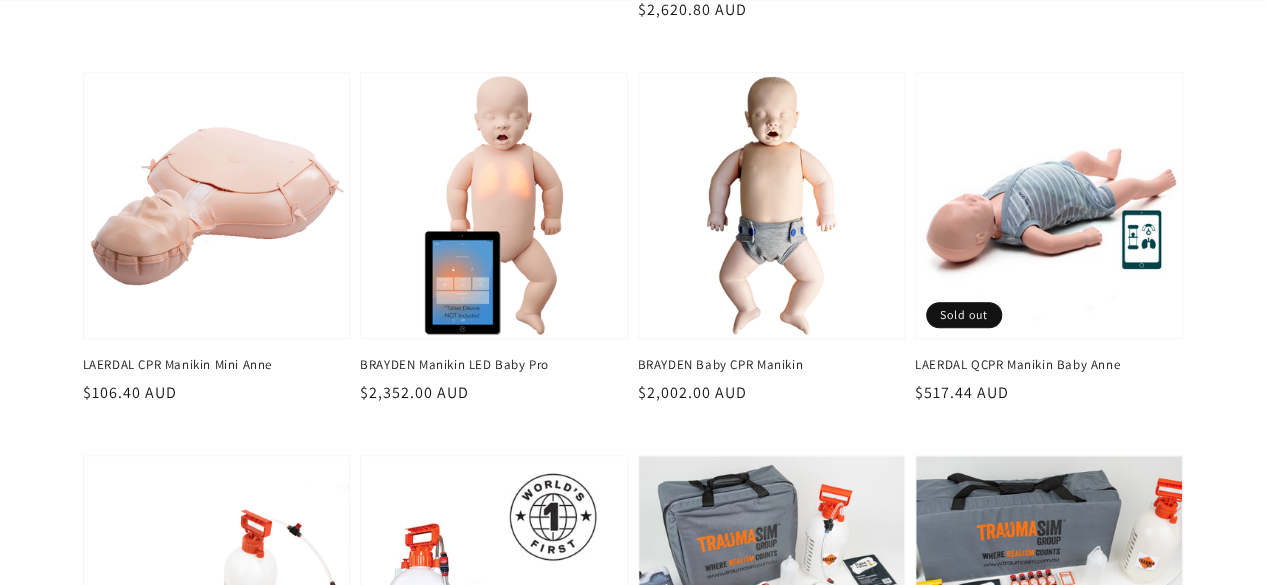 scroll, scrollTop: 728, scrollLeft: 0, axis: vertical 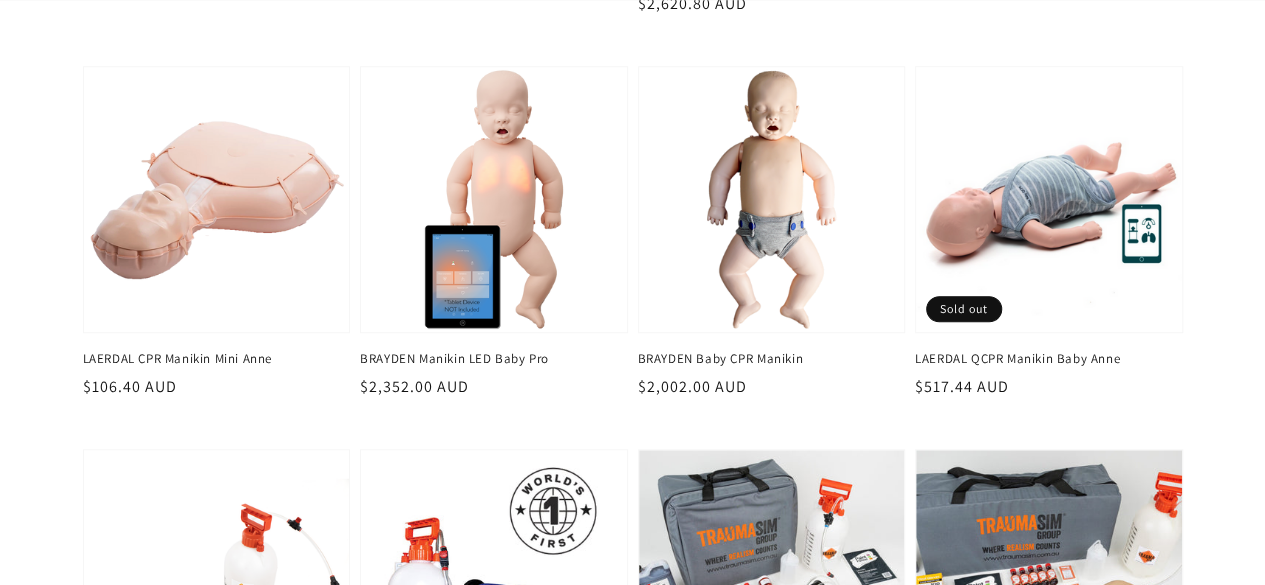 click on "BRAYDEN CPR Manikin (Without Lights)
Regular price
$610.40 AUD
Regular price
Sale price
$610.40 AUD
Unit price
/
per
Sold out
BRAYDEN Pulse CPR Manikin (With Lights)
Regular price
$986.72 AUD
Regular price
Sale price
$986.72 AUD
Unit price
/
per" at bounding box center (633, 891) 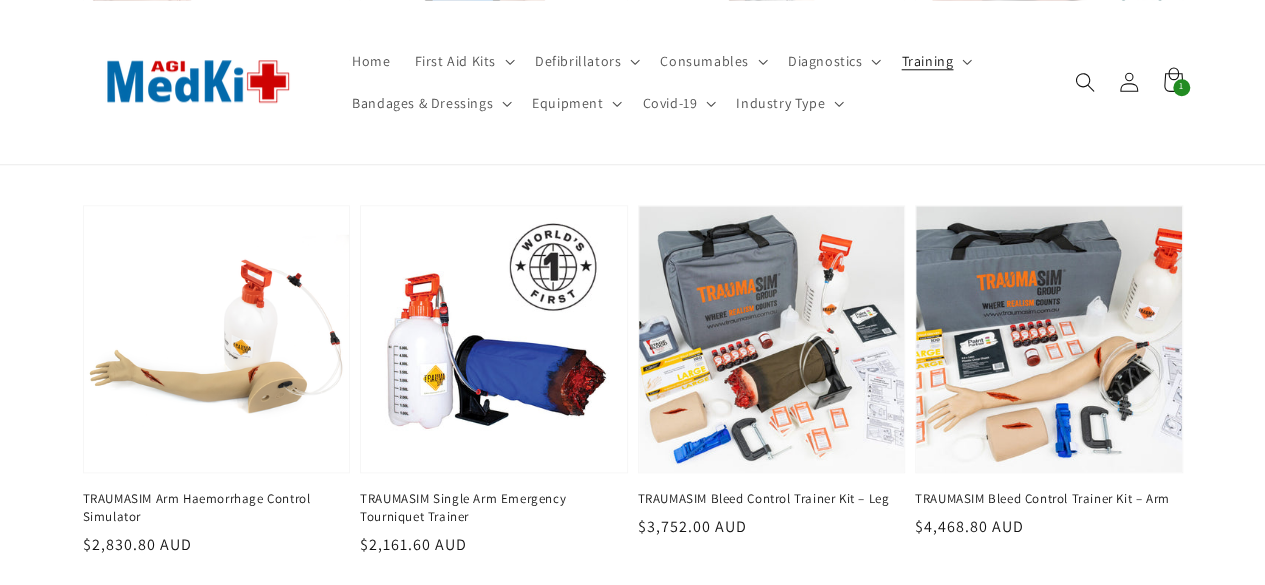 scroll, scrollTop: 955, scrollLeft: 0, axis: vertical 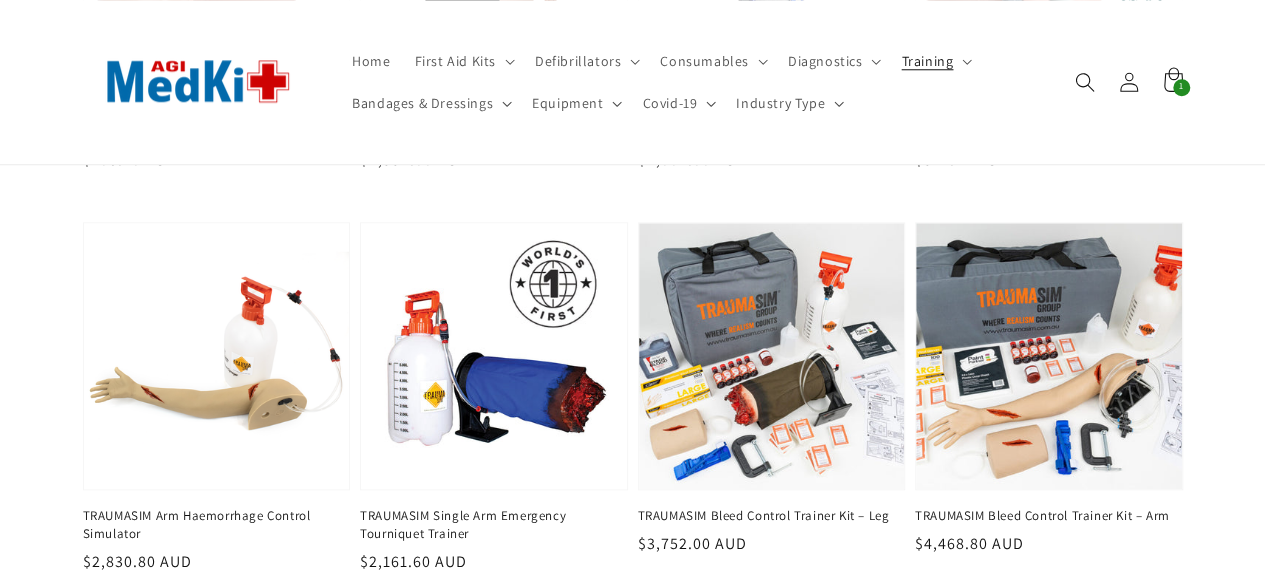 click on "Training" at bounding box center (934, 61) 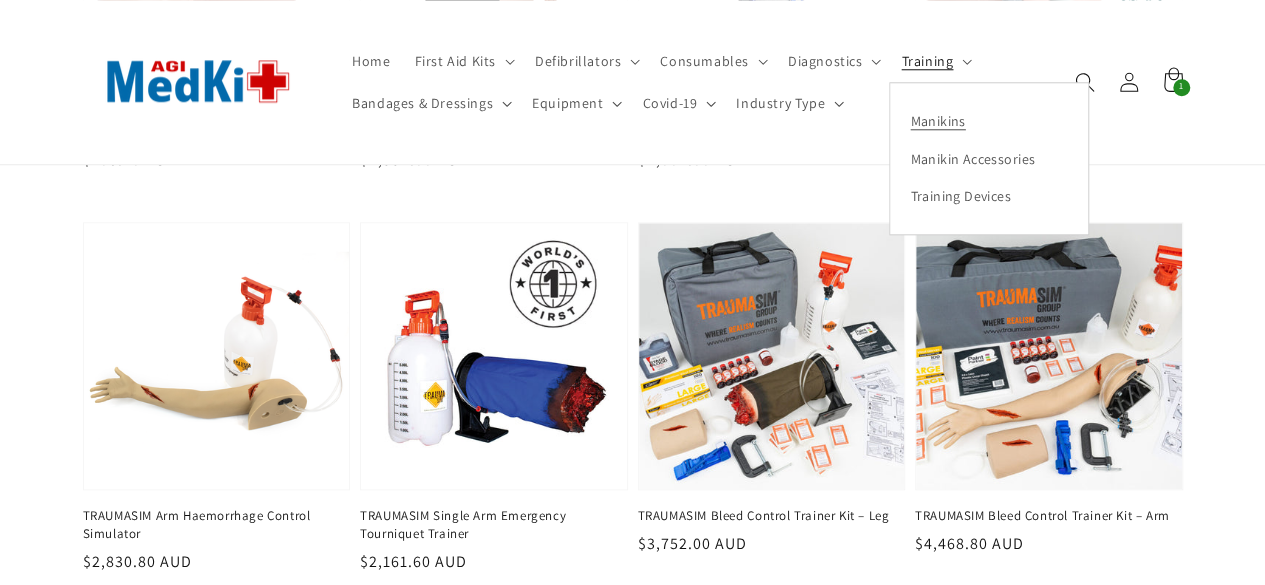 click on "Training Devices" at bounding box center (989, 195) 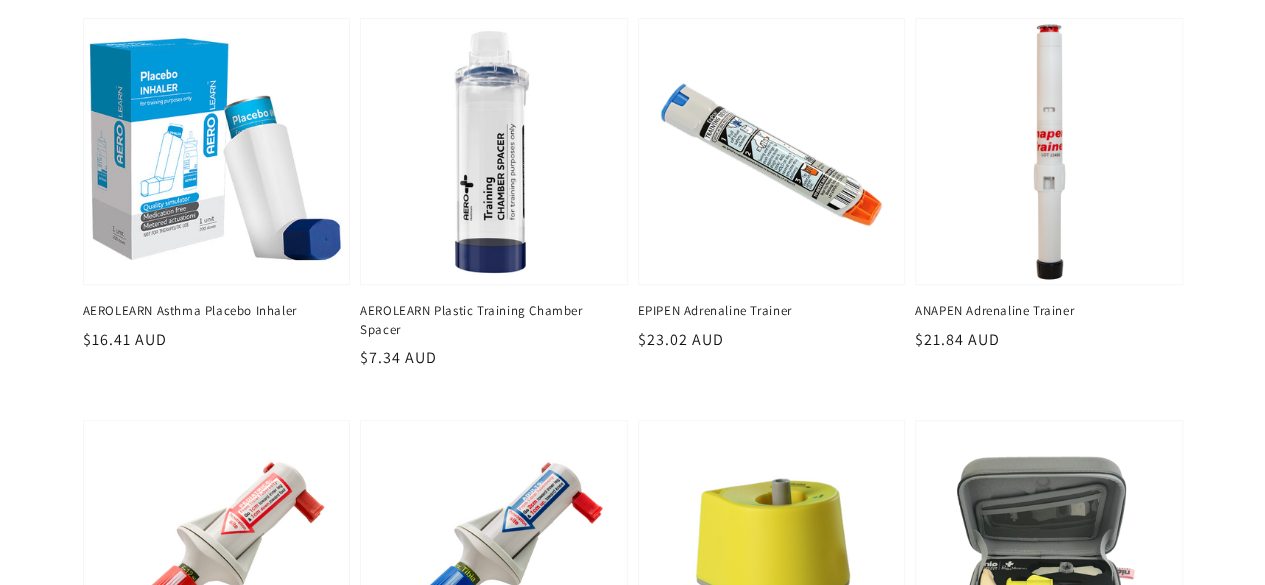 scroll, scrollTop: 376, scrollLeft: 0, axis: vertical 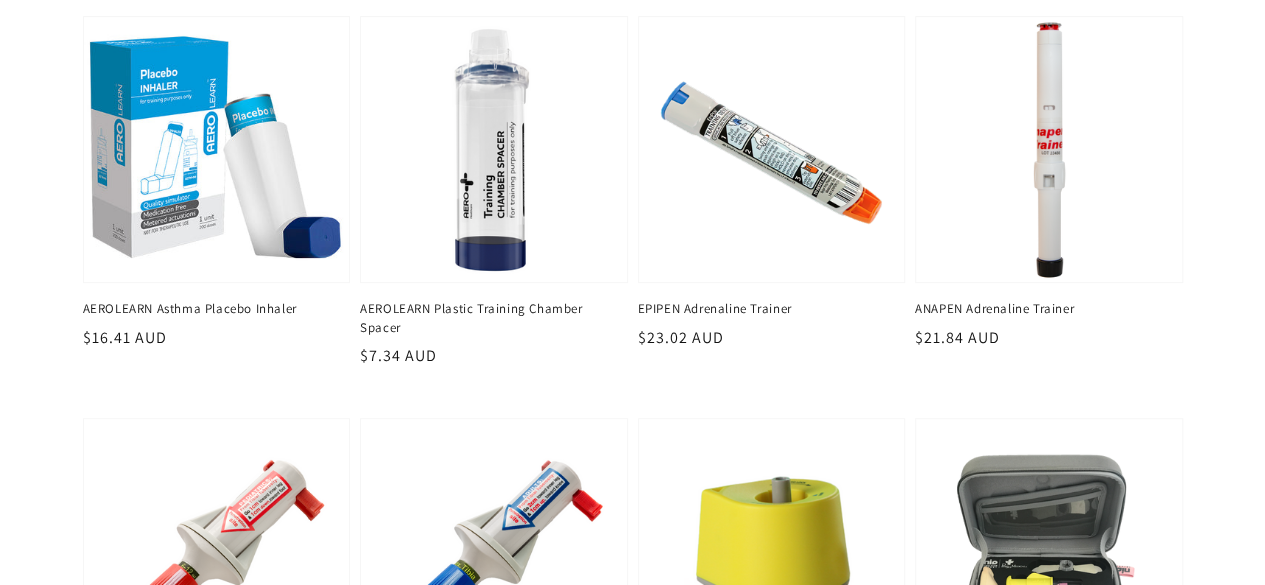 click on "Bone Injection Training Gun Pediatric" at bounding box center [211, 711] 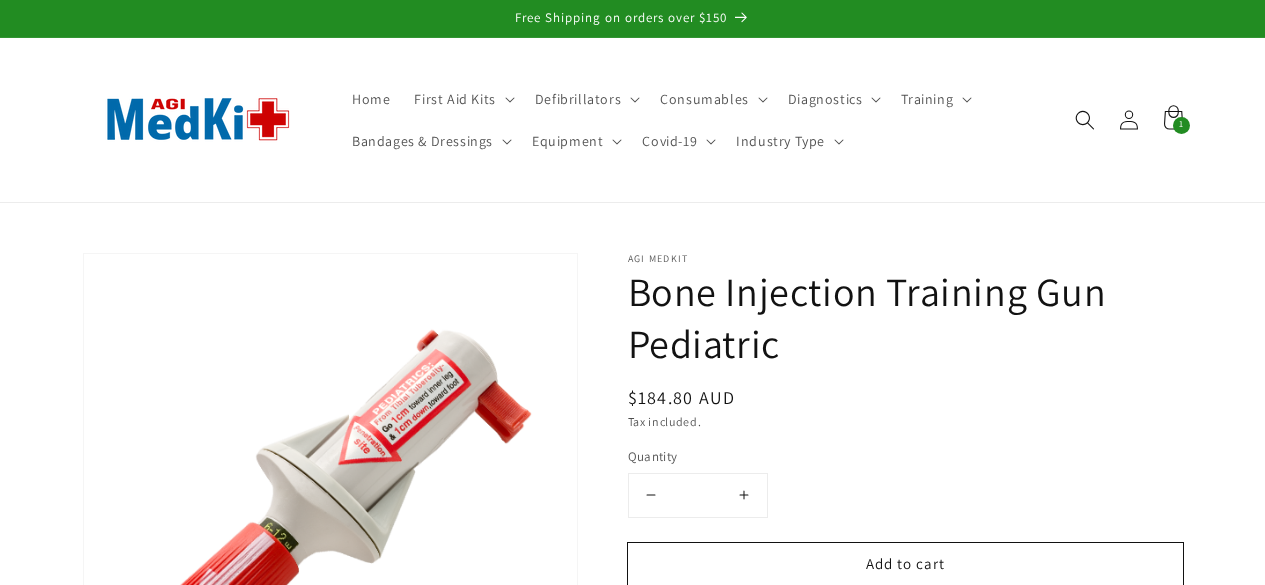 scroll, scrollTop: 0, scrollLeft: 0, axis: both 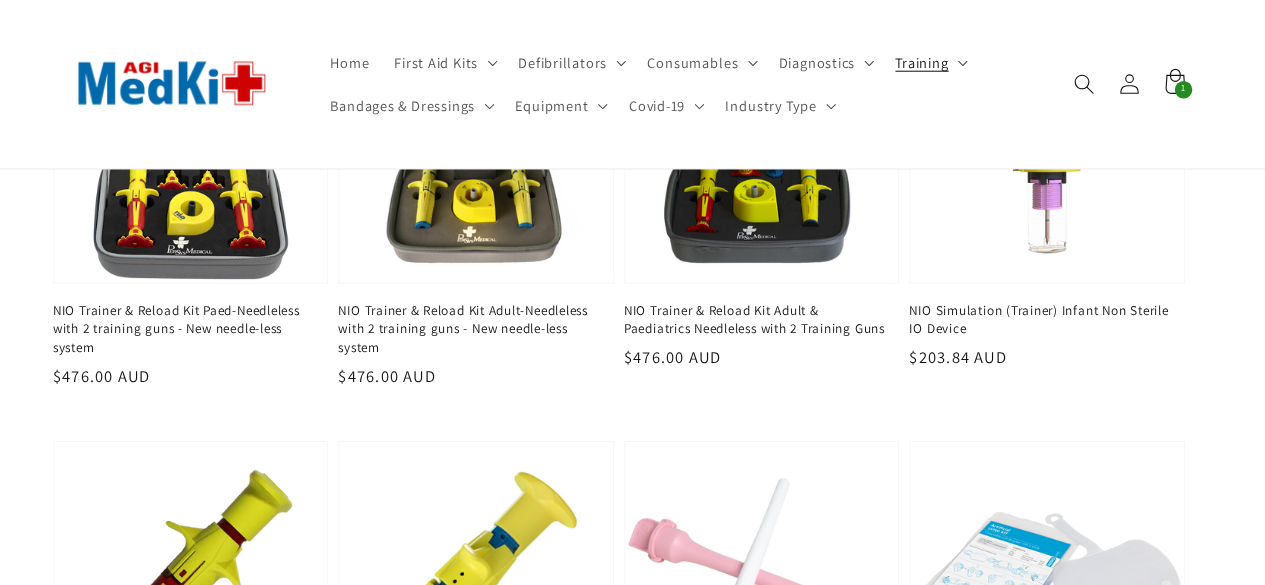 click on "Training" at bounding box center [934, 61] 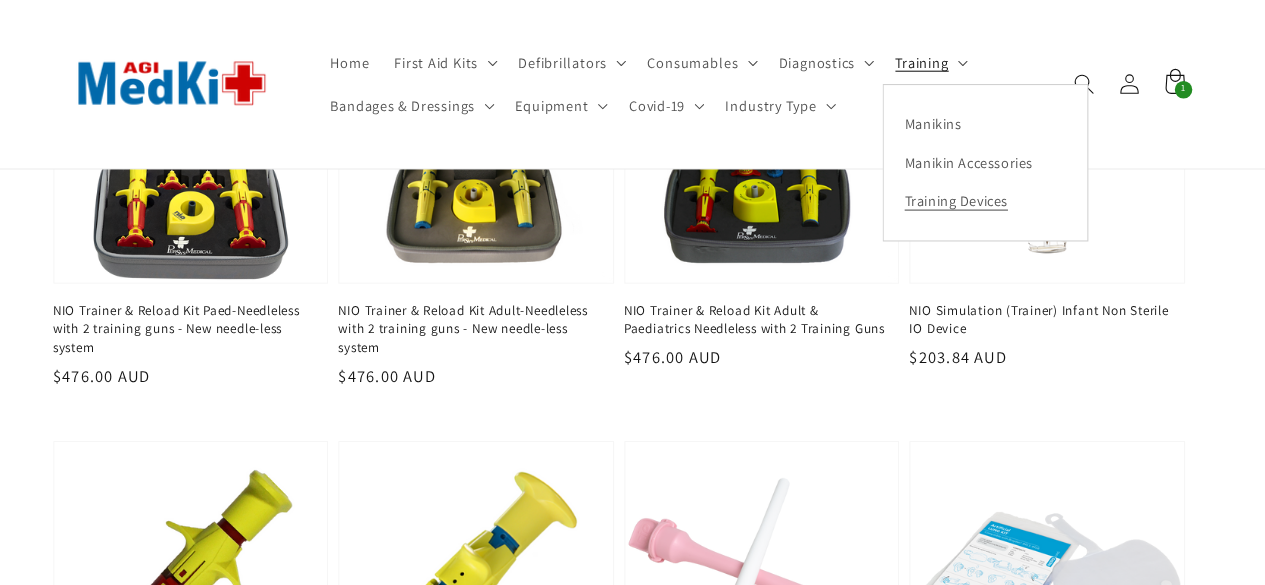 click on "Diagnostics" at bounding box center [825, 61] 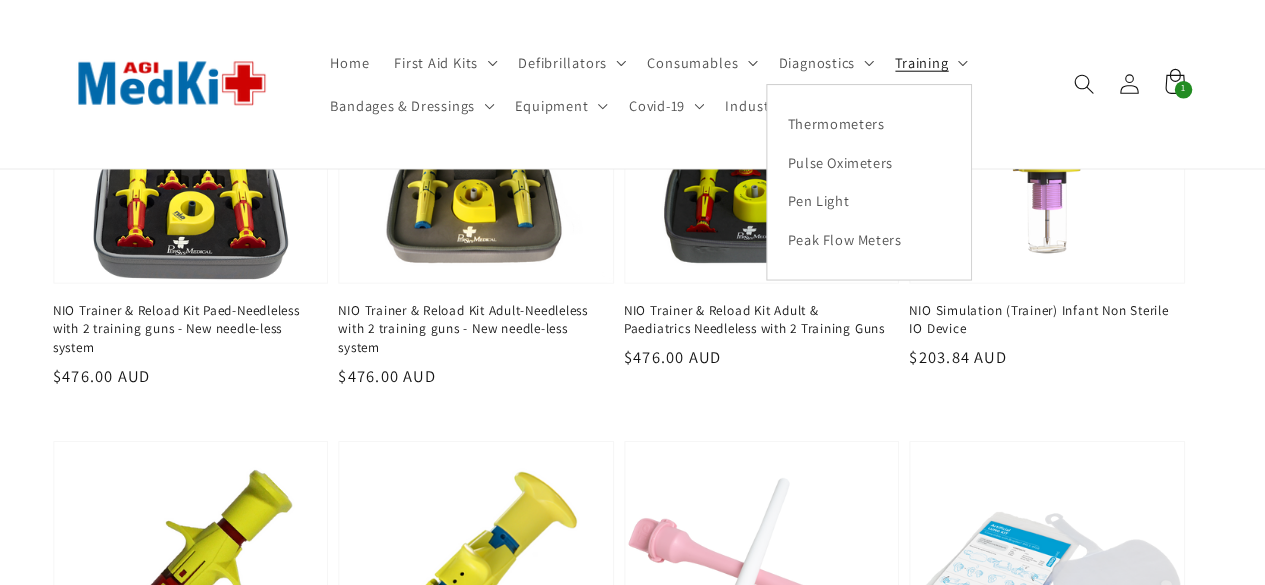 click on "Consumables" at bounding box center (712, 61) 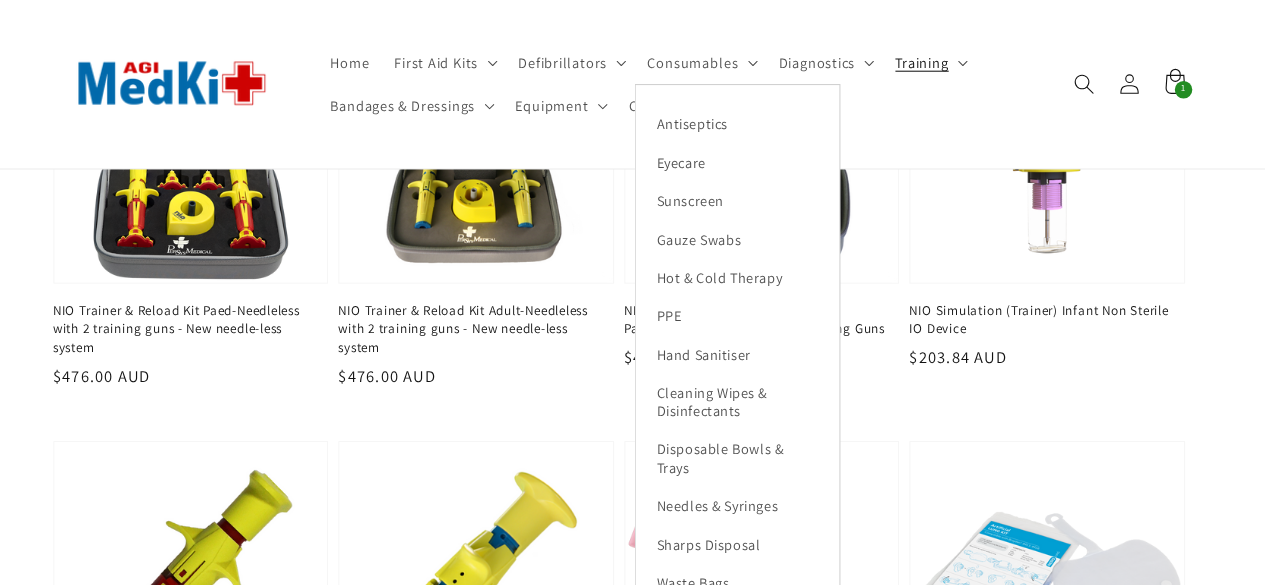 click on "Defibrillators" at bounding box center [585, 61] 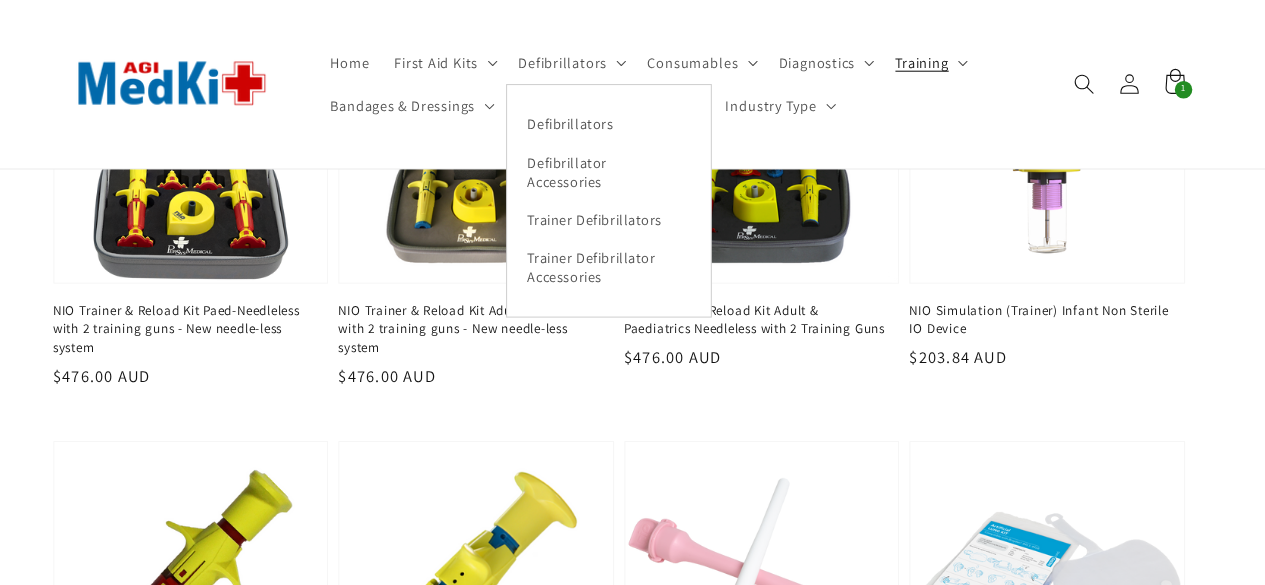 click on "First Aid Kits" at bounding box center (454, 61) 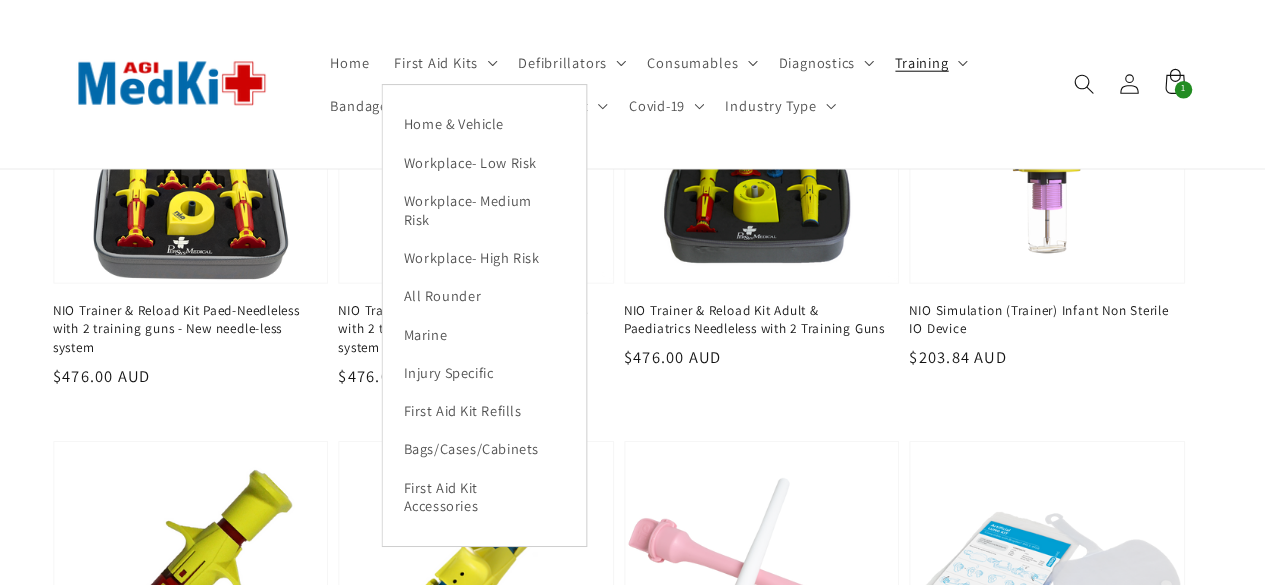 click on "Bags/Cases/Cabinets" at bounding box center [502, 437] 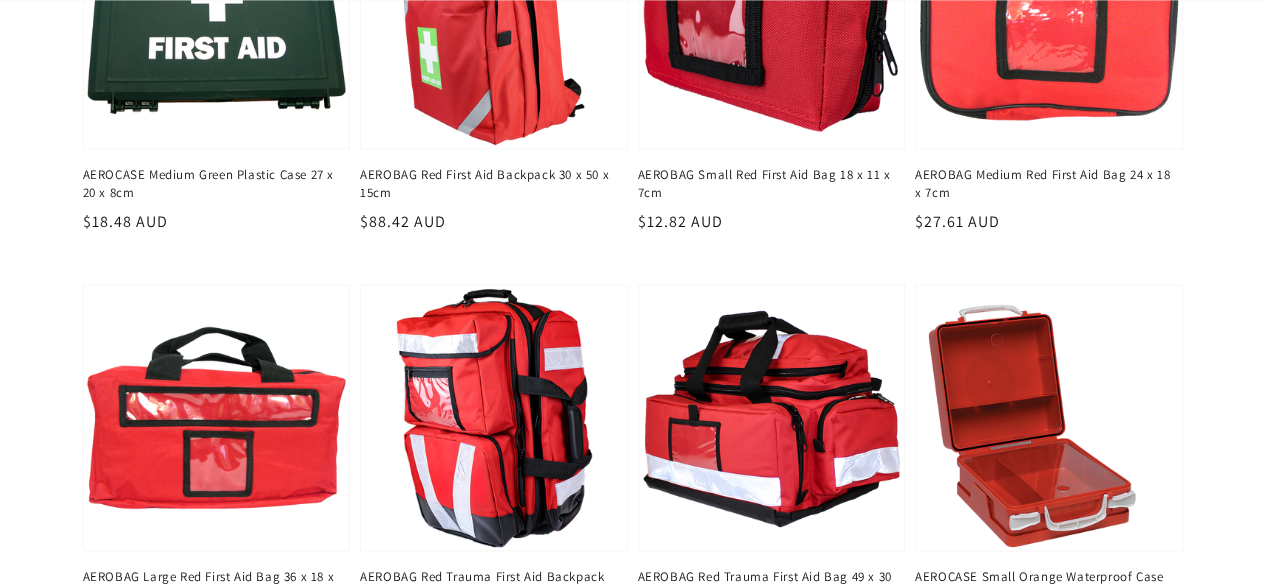 scroll, scrollTop: 1322, scrollLeft: 0, axis: vertical 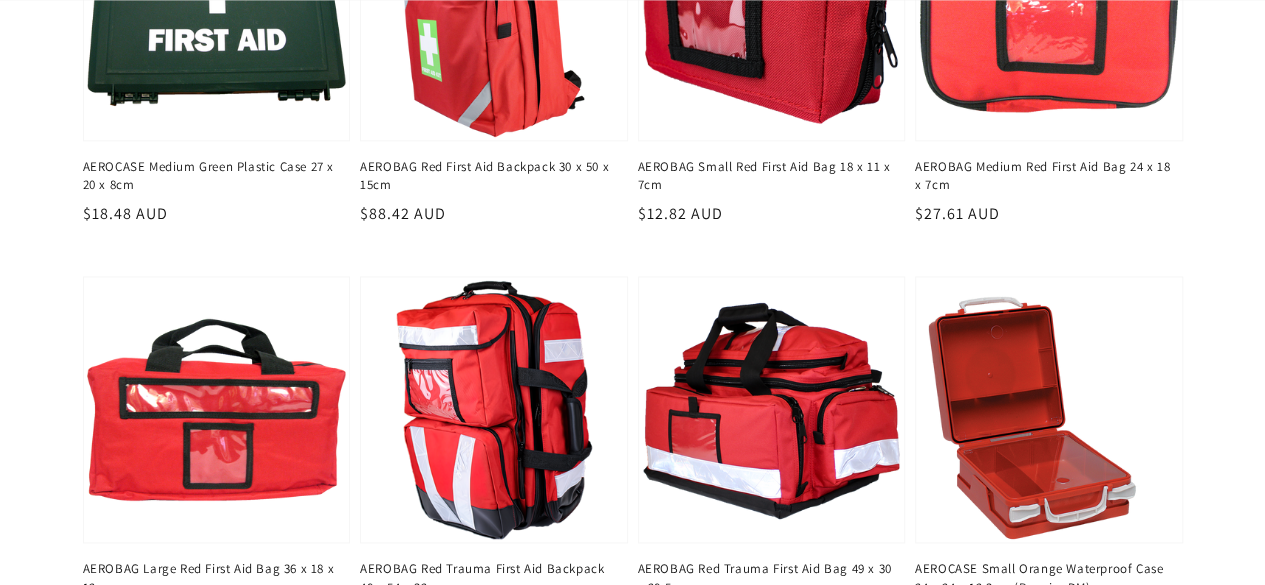 click on "AEROBAG Green Bum Bag 35 x 11 x 12cm
Regular price
$18.82 AUD
Regular price
Sale price
$18.82 AUD
Unit price
/
per
AEROBAG Small Green First Aid Bag 21 x 15 x 7.5cm
Regular price
$11.14 AUD
Regular price
Sale price
$11.14 AUD
Unit price
/
per" at bounding box center (633, 297) 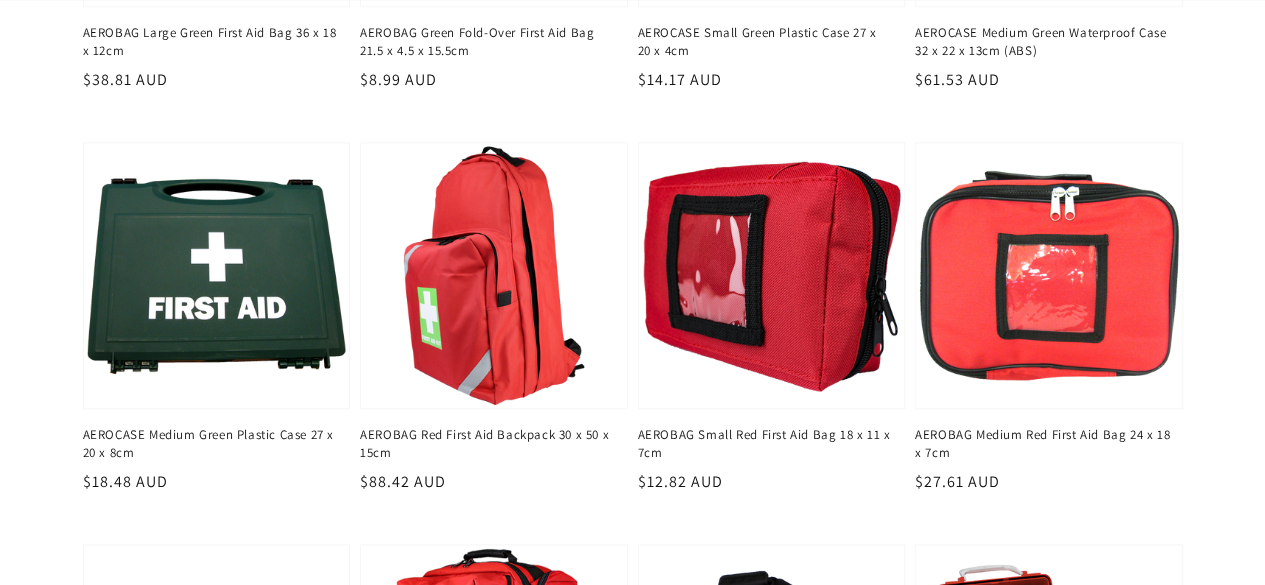 scroll, scrollTop: 1069, scrollLeft: 0, axis: vertical 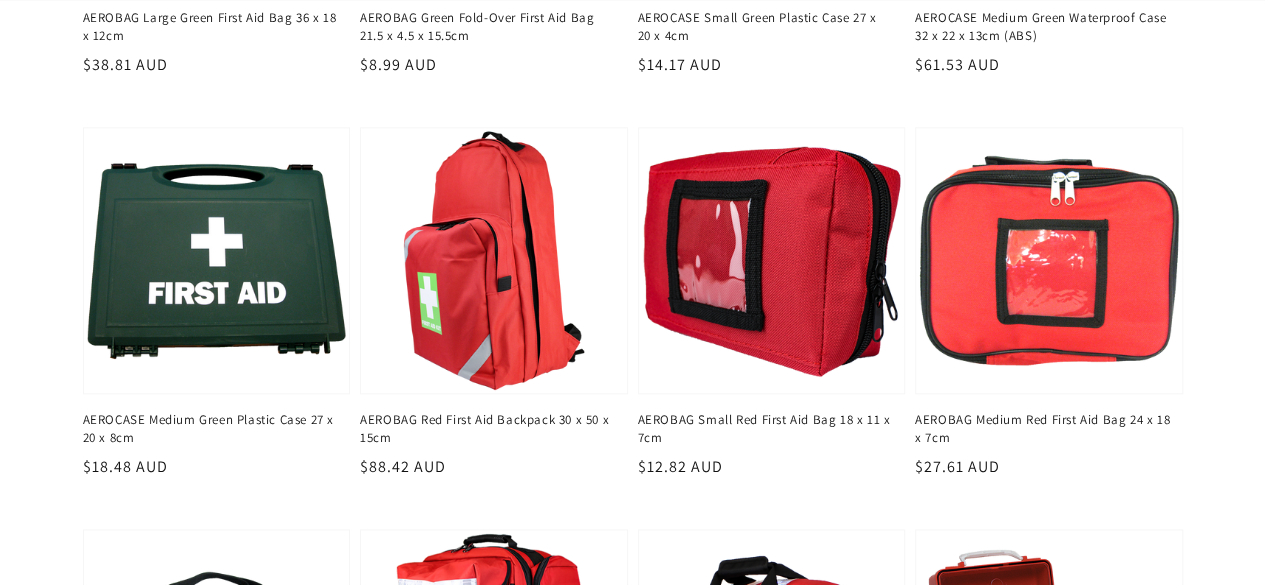 click on "AEROBAG Medium Red First Aid Bag 24 x 18 x 7cm" at bounding box center [1043, 429] 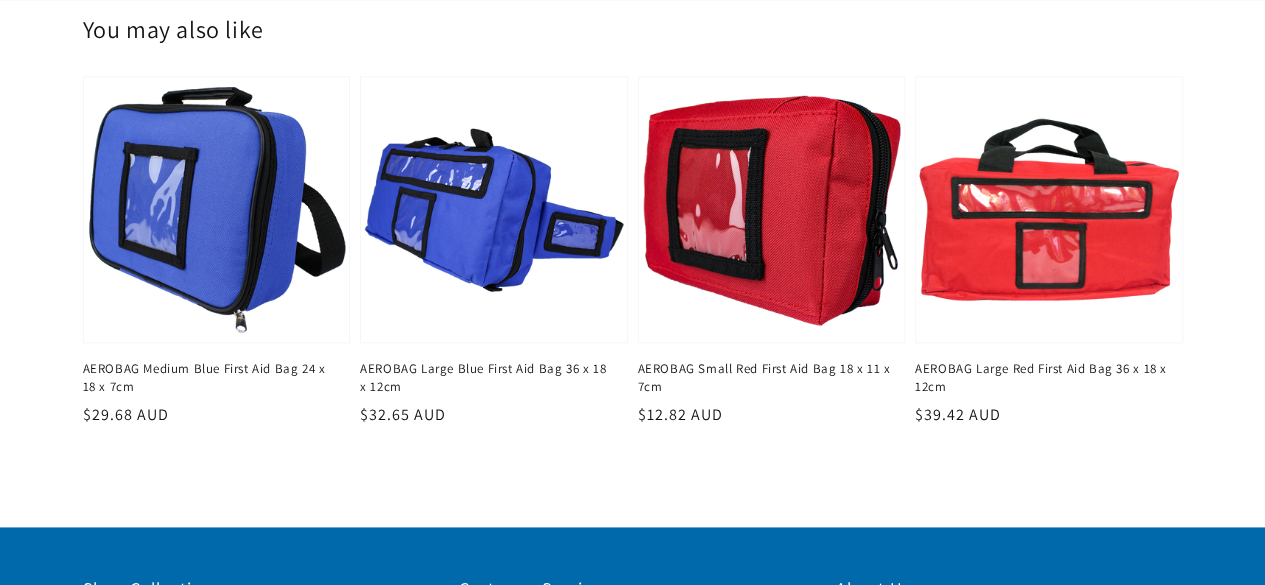 scroll, scrollTop: 1092, scrollLeft: 0, axis: vertical 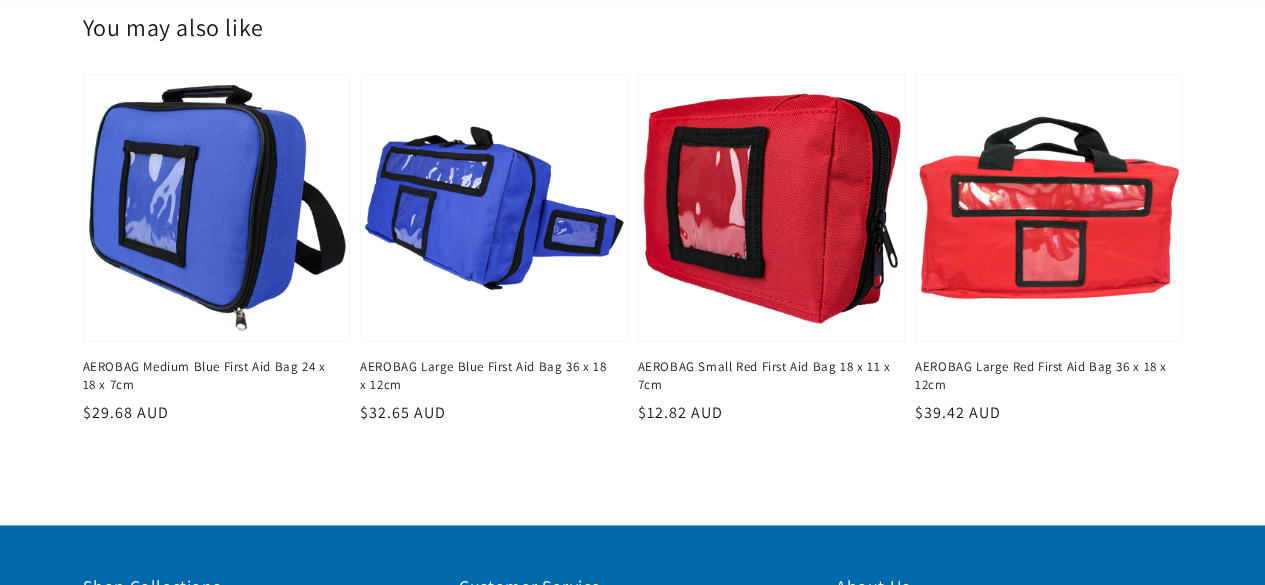 click on "AEROBAG Medium Blue First Aid Bag 24 x 18 x 7cm" at bounding box center [211, 376] 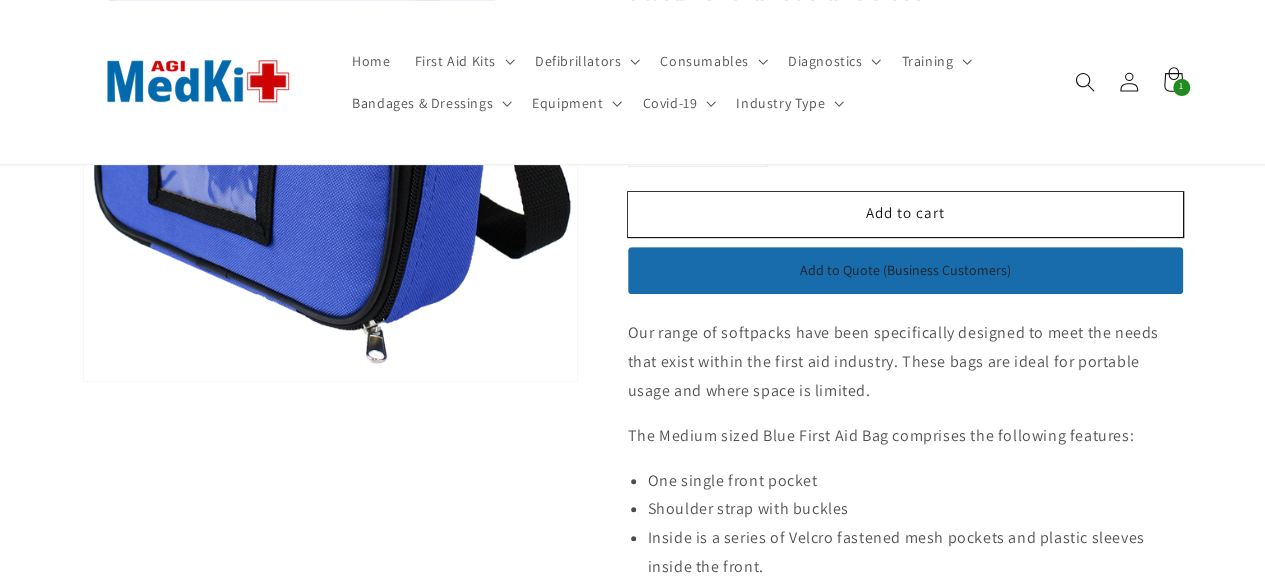 scroll, scrollTop: 334, scrollLeft: 0, axis: vertical 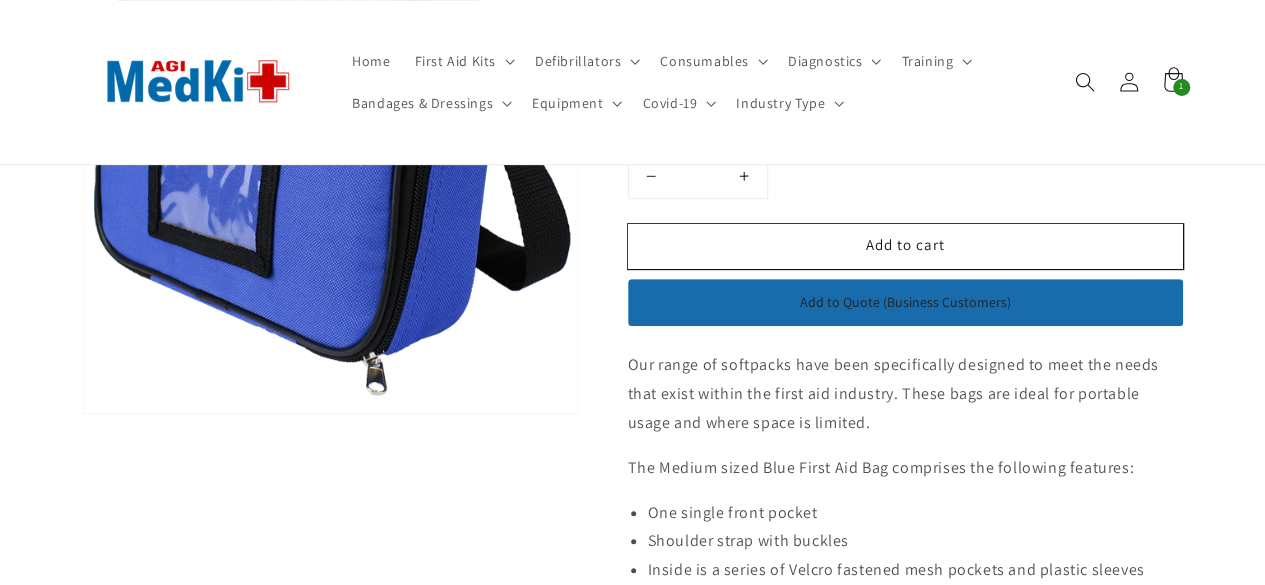 click on "Add to cart" at bounding box center [905, 246] 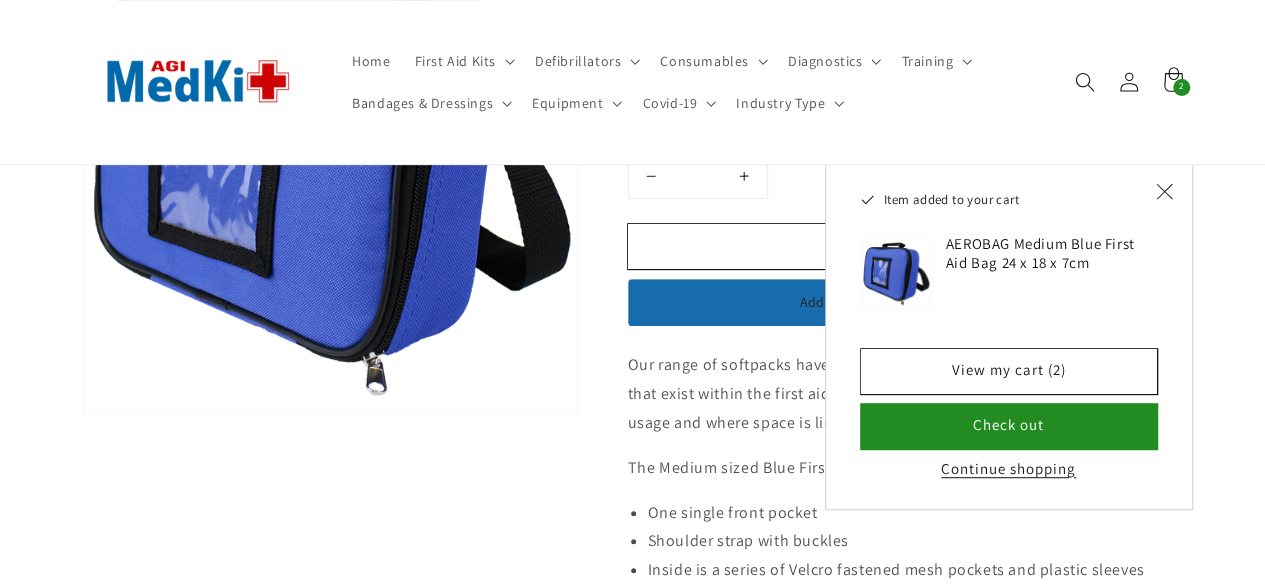 click 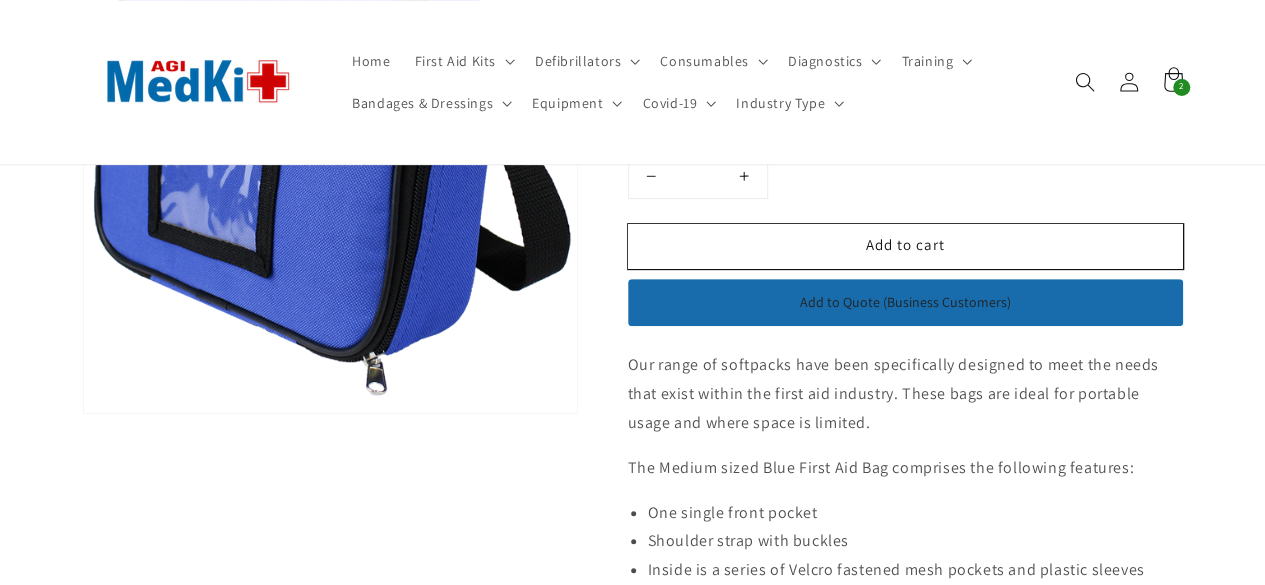 click 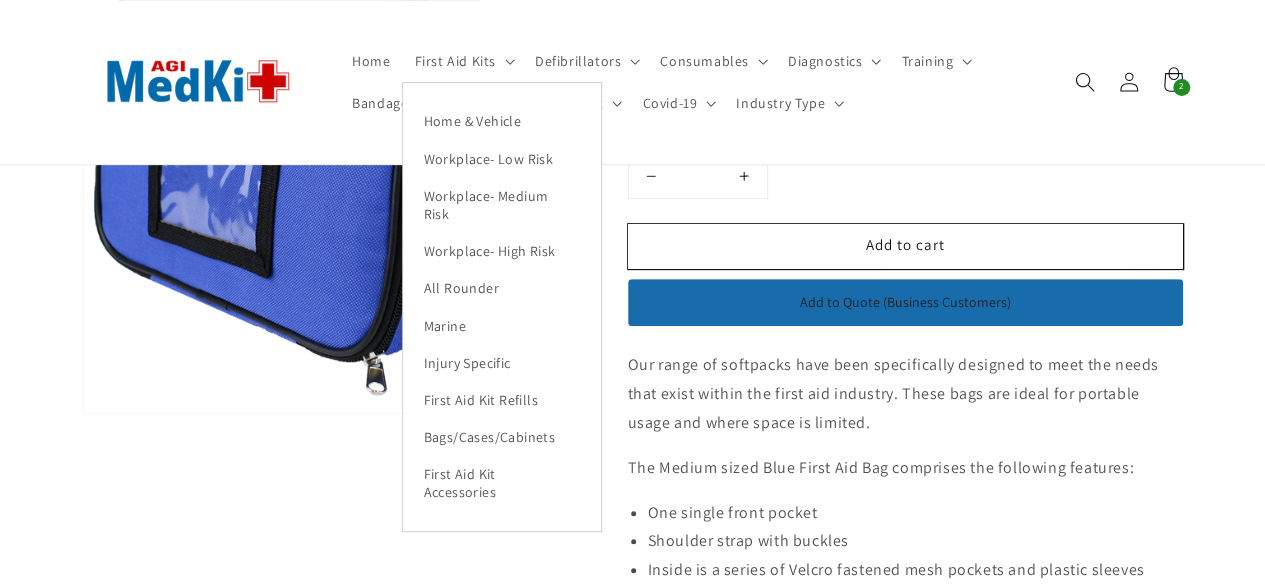 click on "Bandages & Dressings" at bounding box center [430, 103] 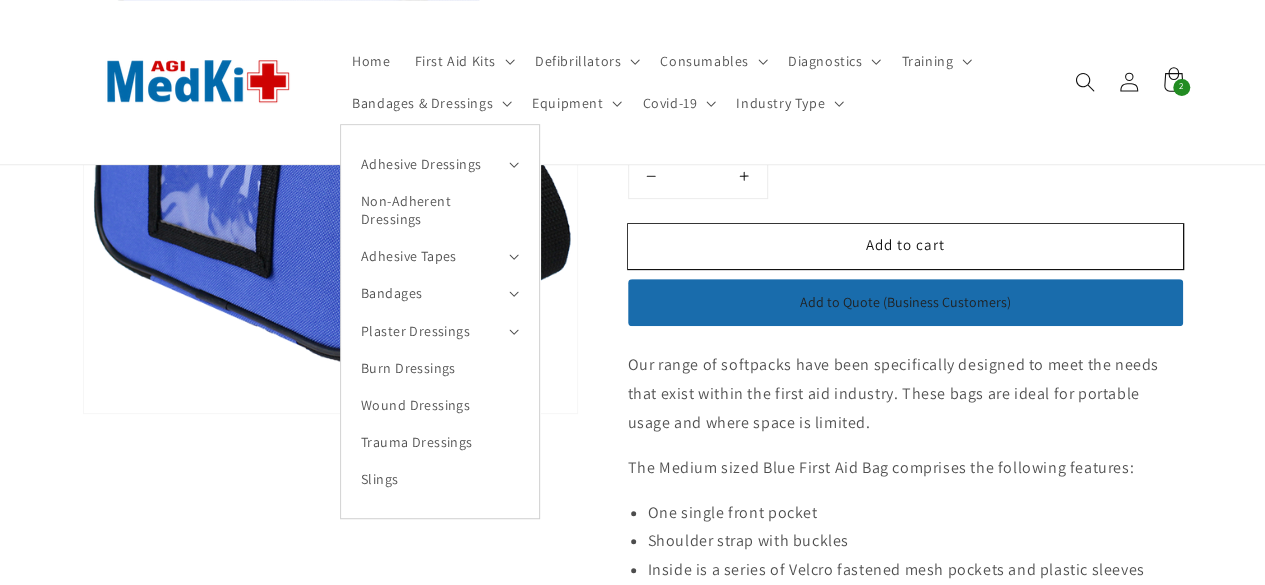 click on "Bandages" at bounding box center [440, 293] 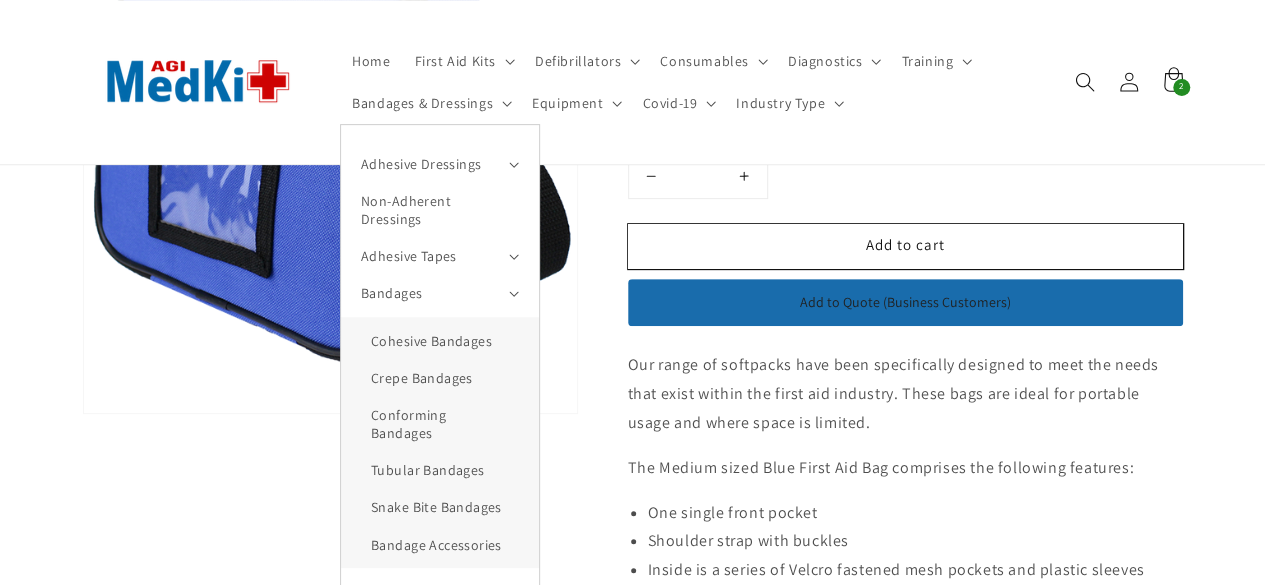 click on "Conforming Bandages" at bounding box center (440, 424) 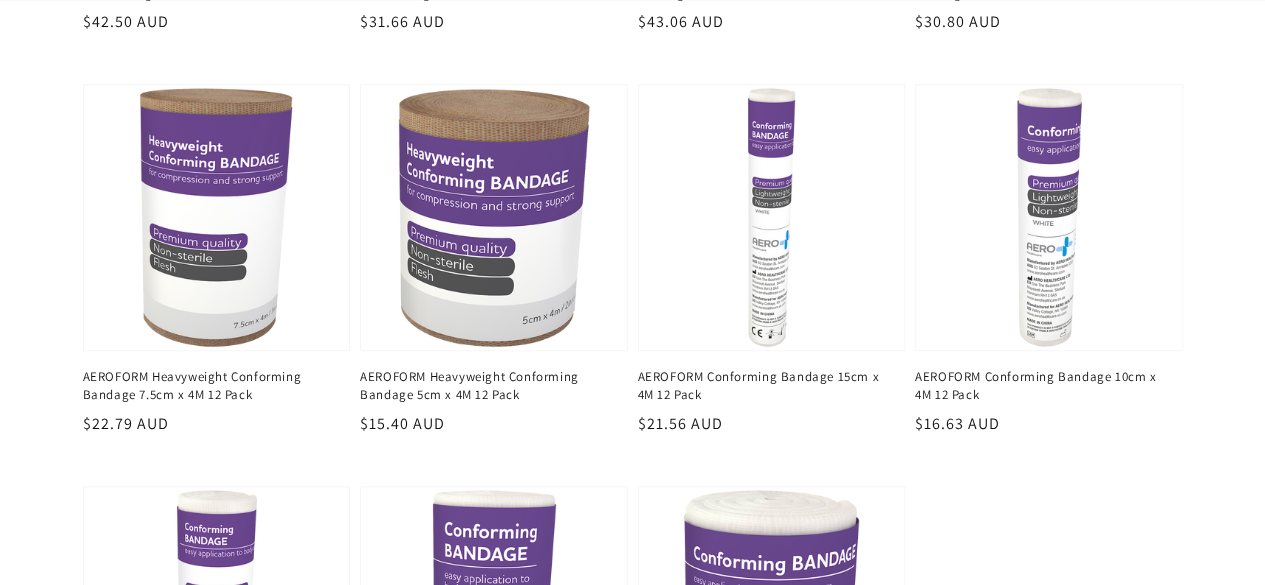 scroll, scrollTop: 712, scrollLeft: 0, axis: vertical 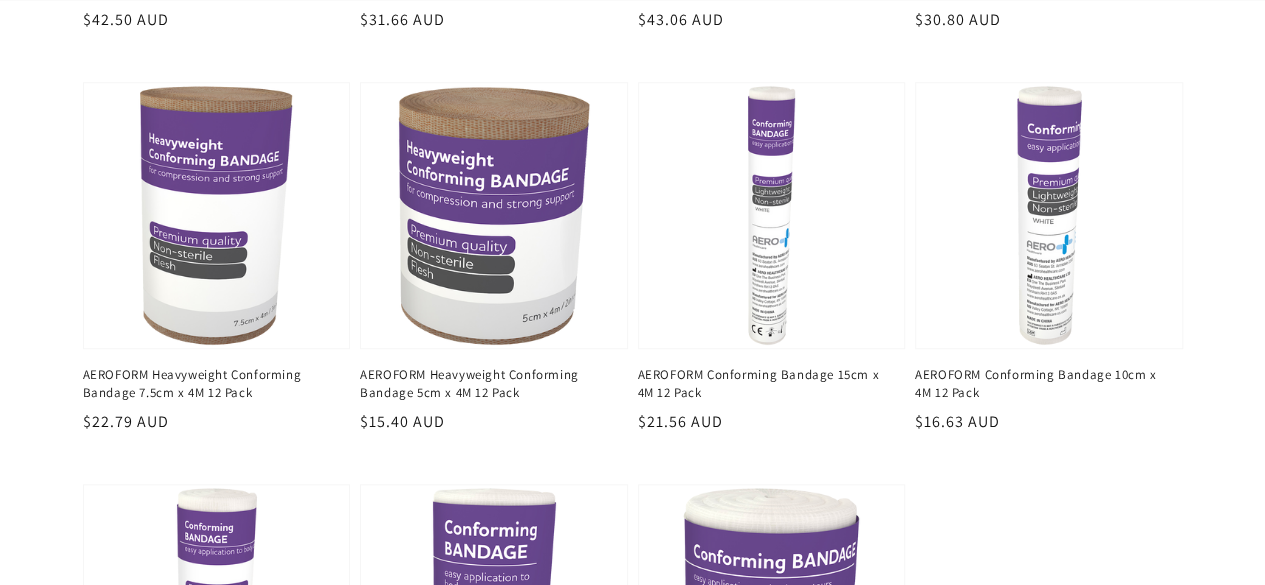 click on "AEROFORM Conforming Bandage 7.5cm x 4M 12 Pack" at bounding box center (211, 786) 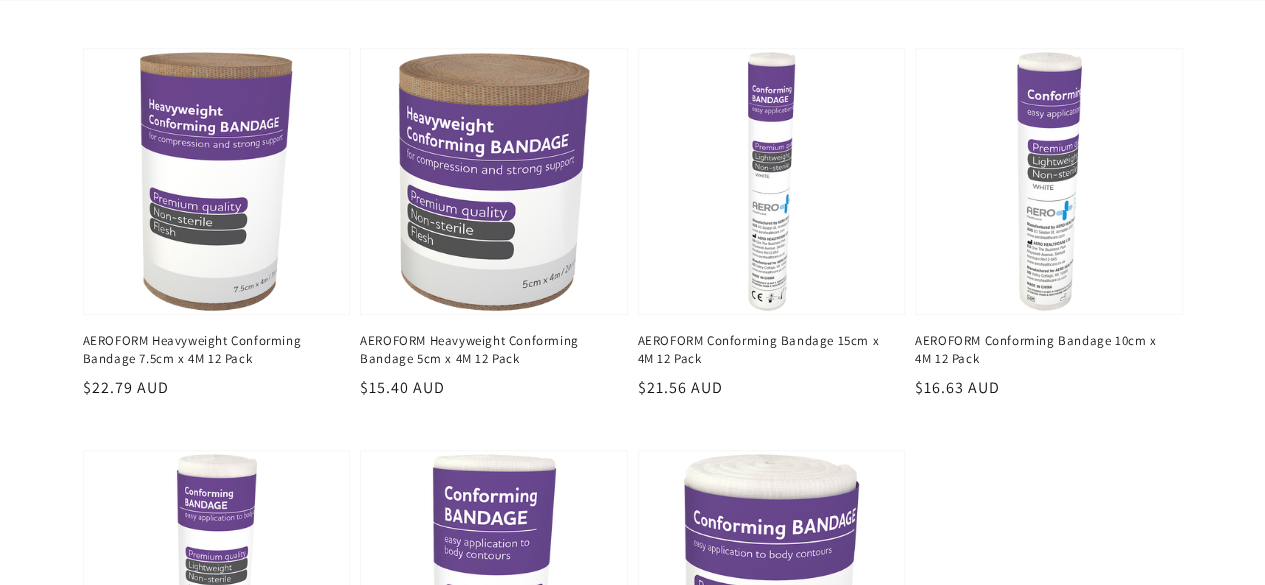 scroll, scrollTop: 772, scrollLeft: 0, axis: vertical 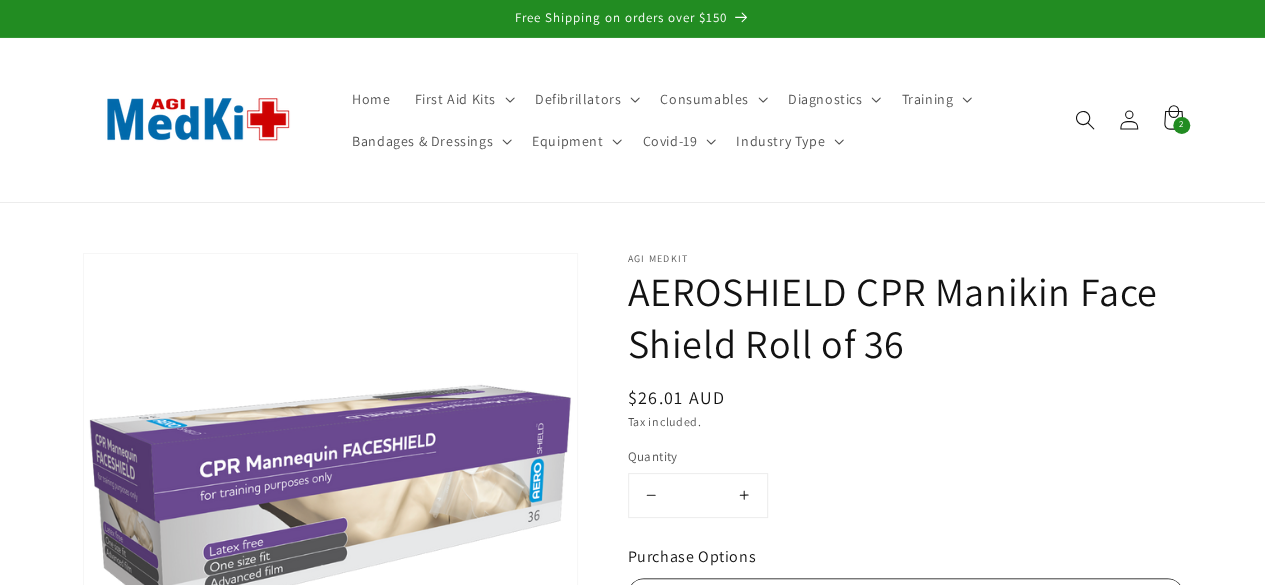 click on "Bandages & Dressings" at bounding box center [422, 141] 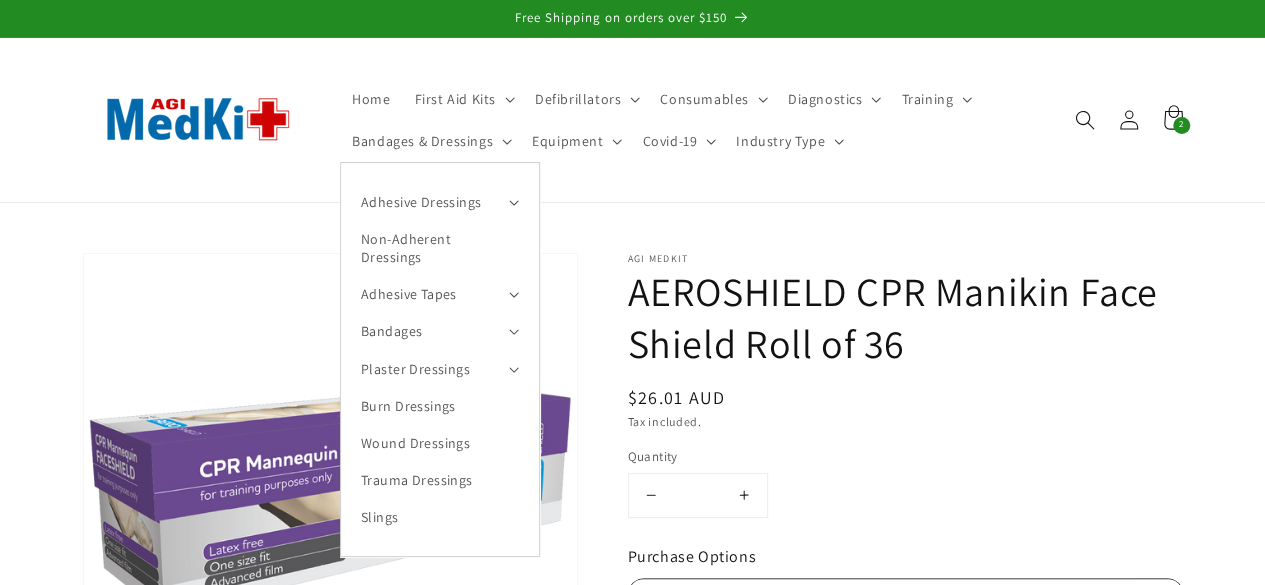 click on "Bandages" at bounding box center (440, 331) 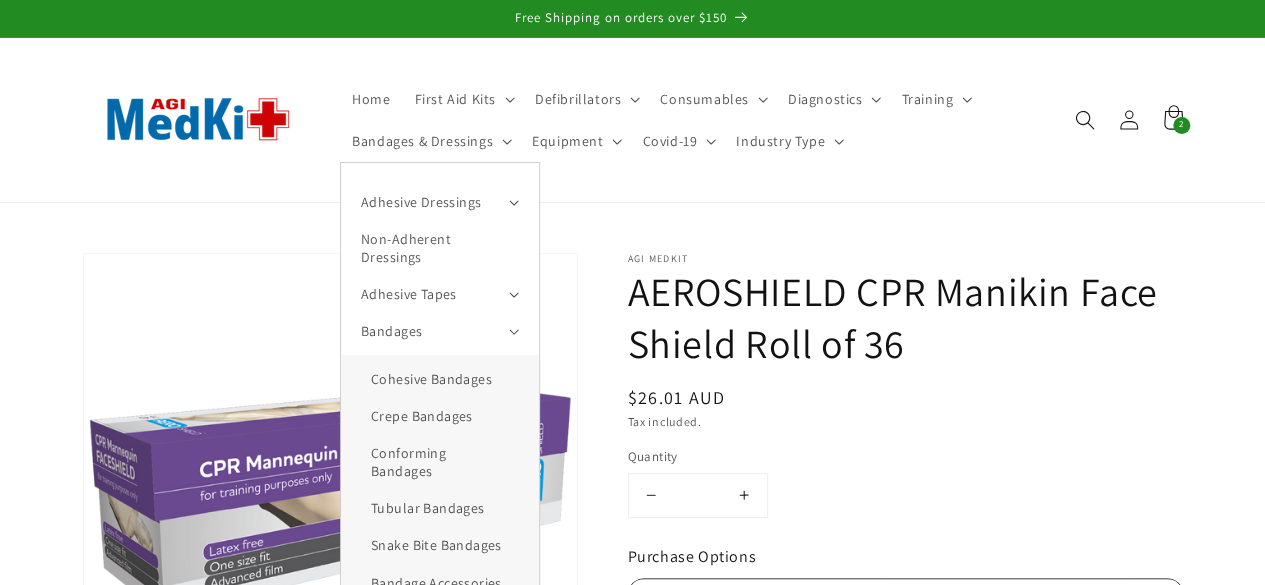 click on "Conforming Bandages" at bounding box center [440, 461] 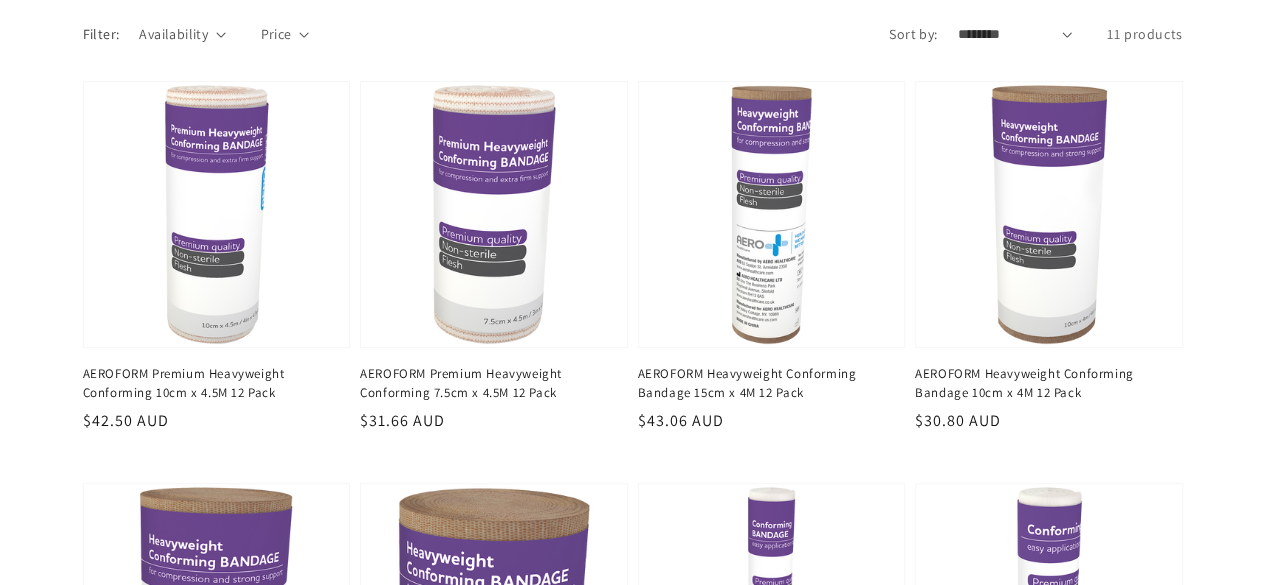 scroll, scrollTop: 315, scrollLeft: 0, axis: vertical 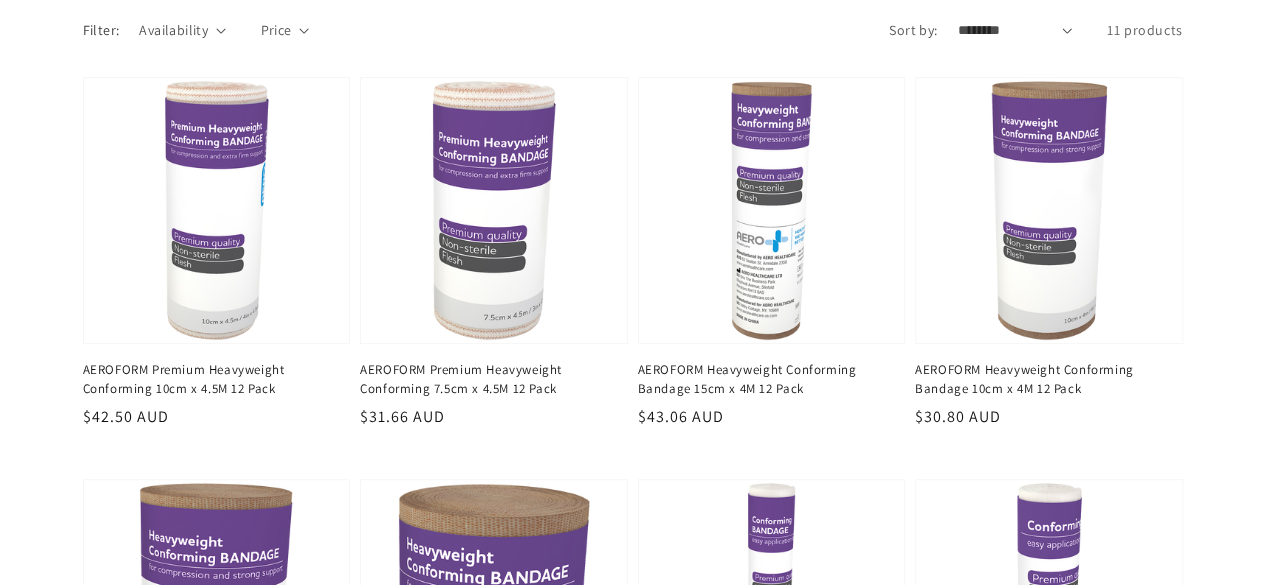 click on "AEROFORM Heavyweight Conforming Bandage 10cm x 4M 12 Pack" at bounding box center (1043, 379) 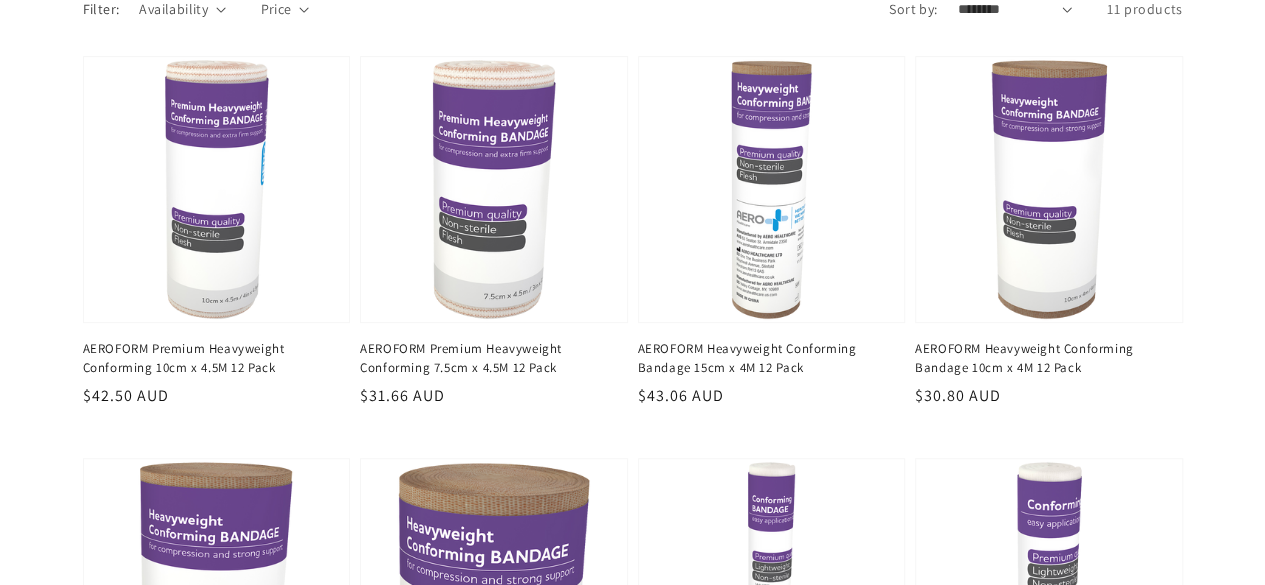 scroll, scrollTop: 376, scrollLeft: 0, axis: vertical 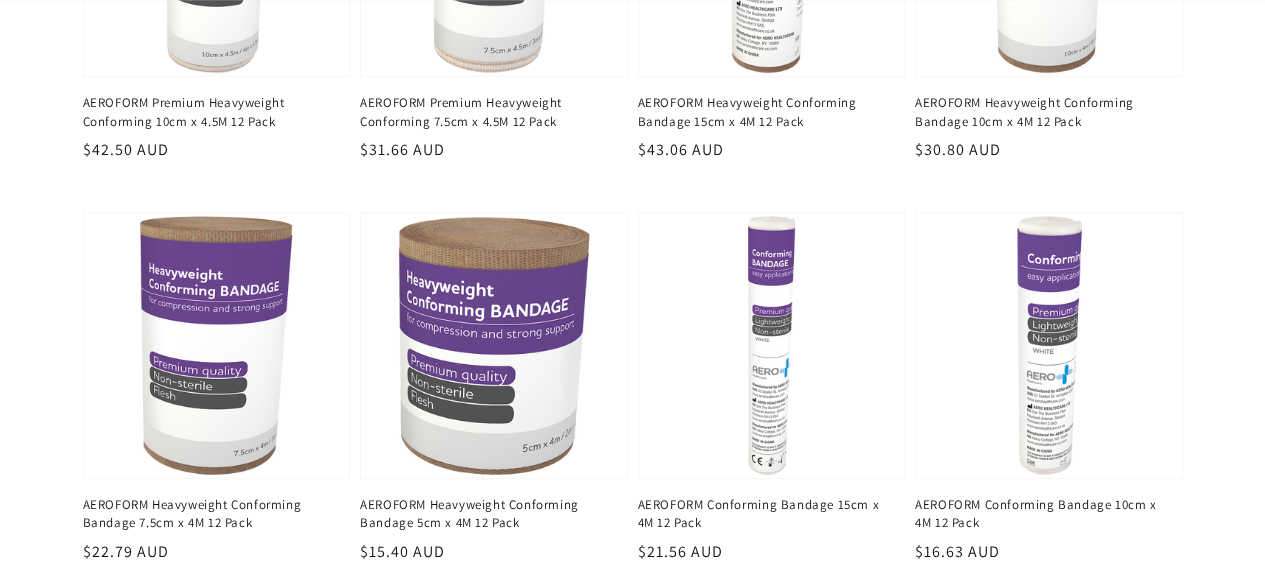 click on "AEROFORM Premium Heavyweight Conforming 10cm x 4.5M 12 Pack
Regular price
$42.50 AUD
Regular price
Sale price
$42.50 AUD
Unit price
/
per
AEROFORM Premium Heavyweight Conforming 7.5cm x 4.5M 12 Pack
Regular price
$31.66 AUD
Regular price
Sale price
$31.66 AUD
Unit price
/" at bounding box center (633, 413) 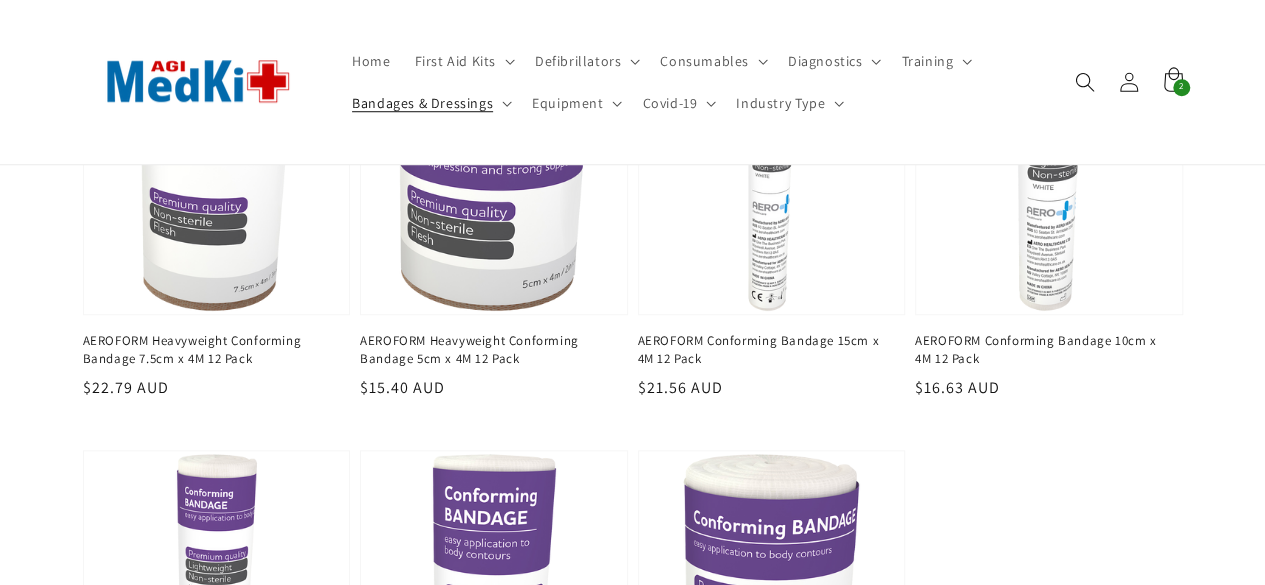 scroll, scrollTop: 742, scrollLeft: 0, axis: vertical 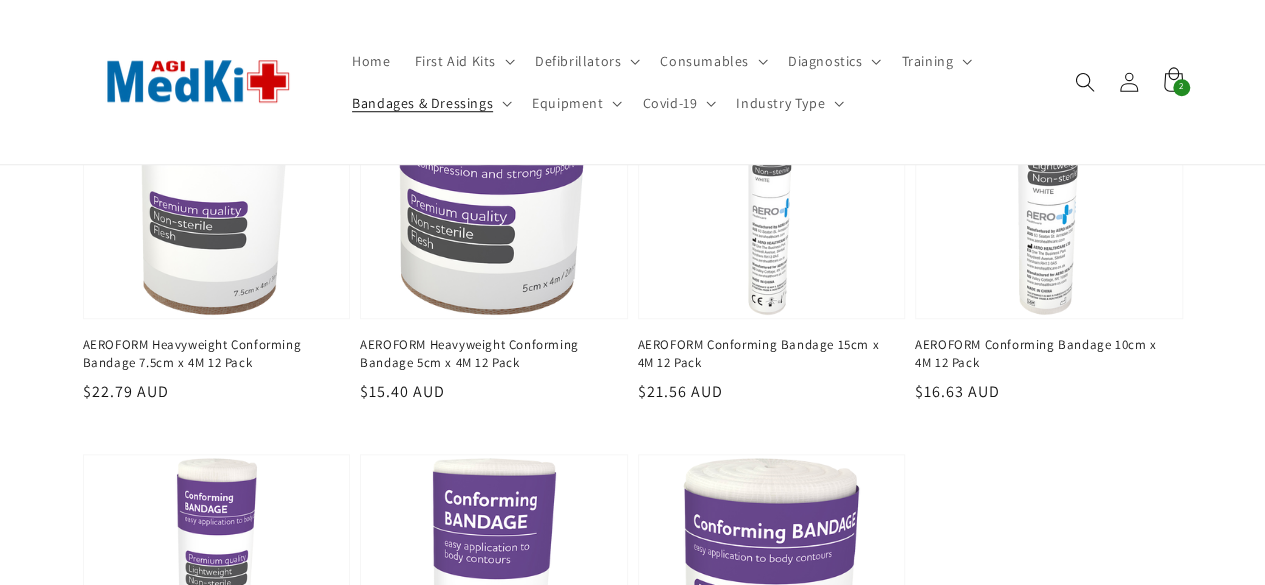 click on "AEROFORM Heavyweight Conforming Bandage 7.5cm x 4M 12 Pack" at bounding box center [211, 354] 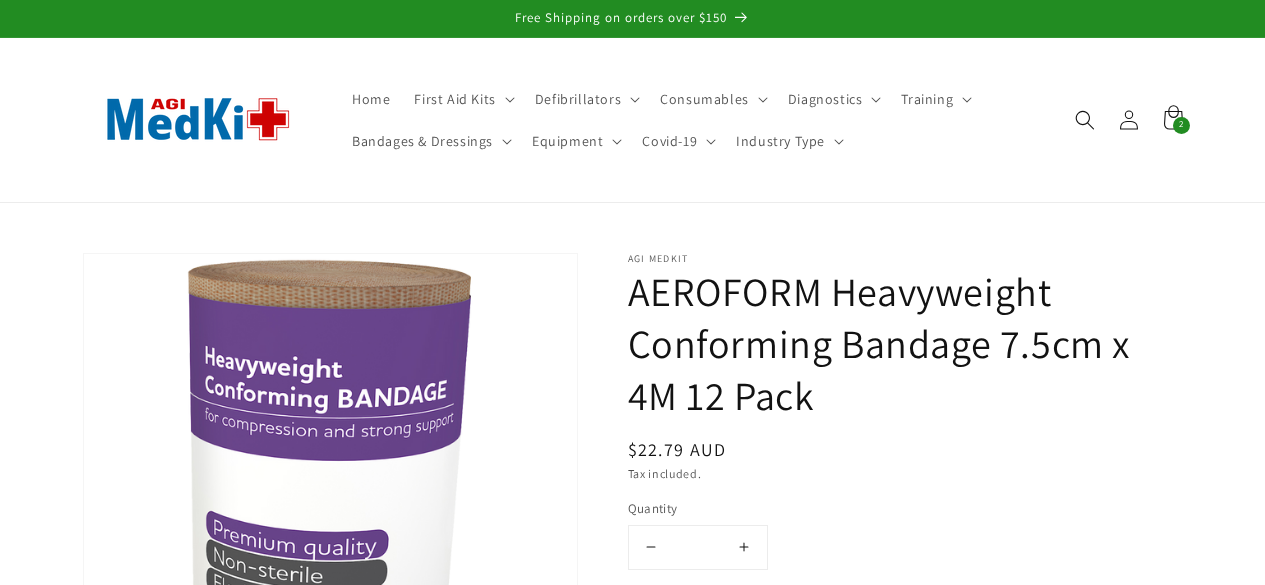 scroll, scrollTop: 0, scrollLeft: 0, axis: both 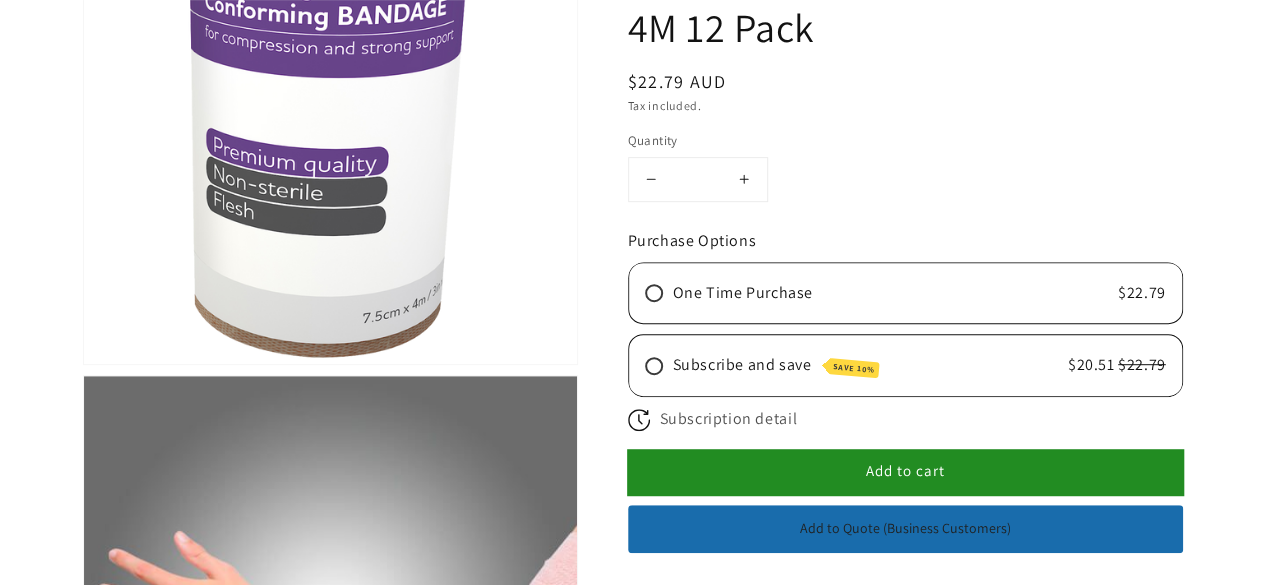 click on "Add to cart" at bounding box center (905, 470) 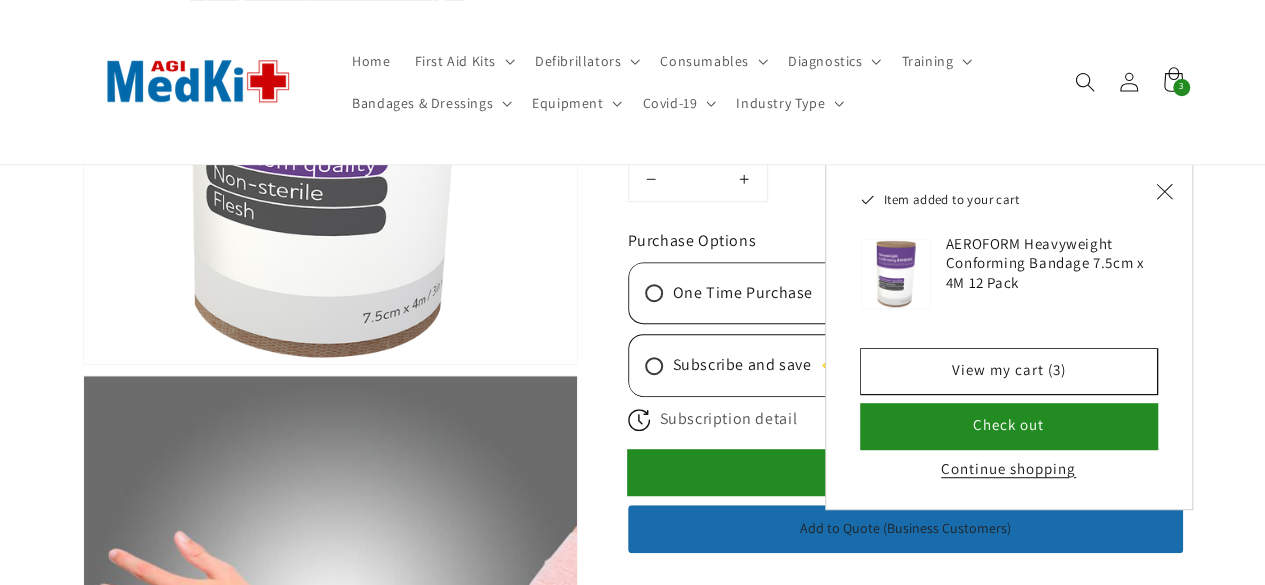 click on "View my cart (3)" at bounding box center (1009, 371) 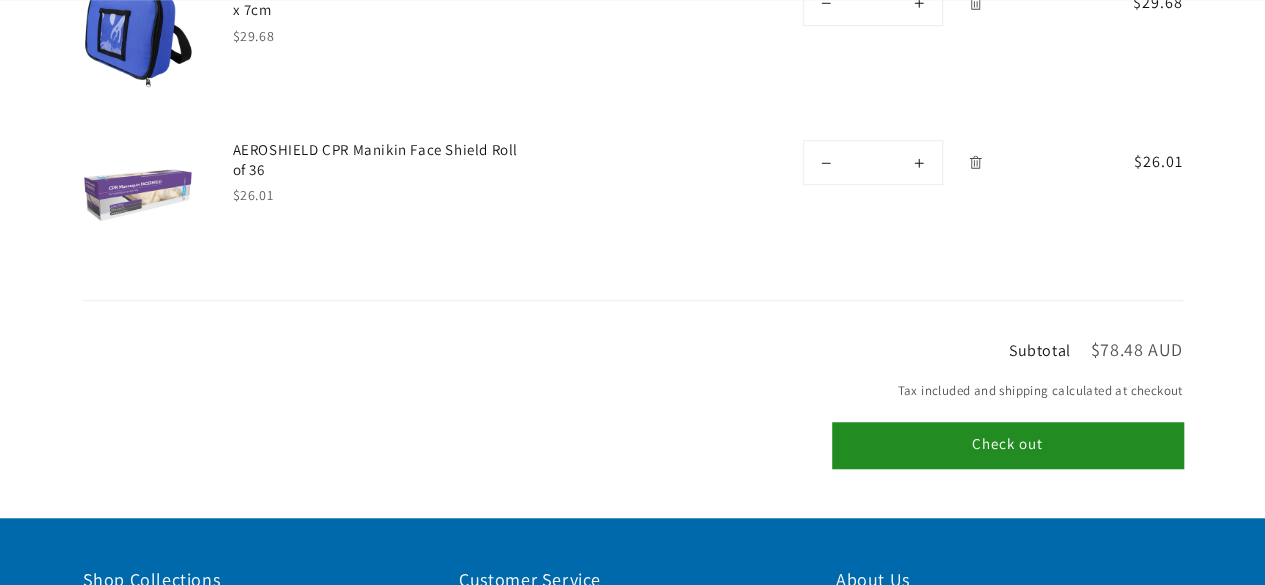 scroll, scrollTop: 586, scrollLeft: 0, axis: vertical 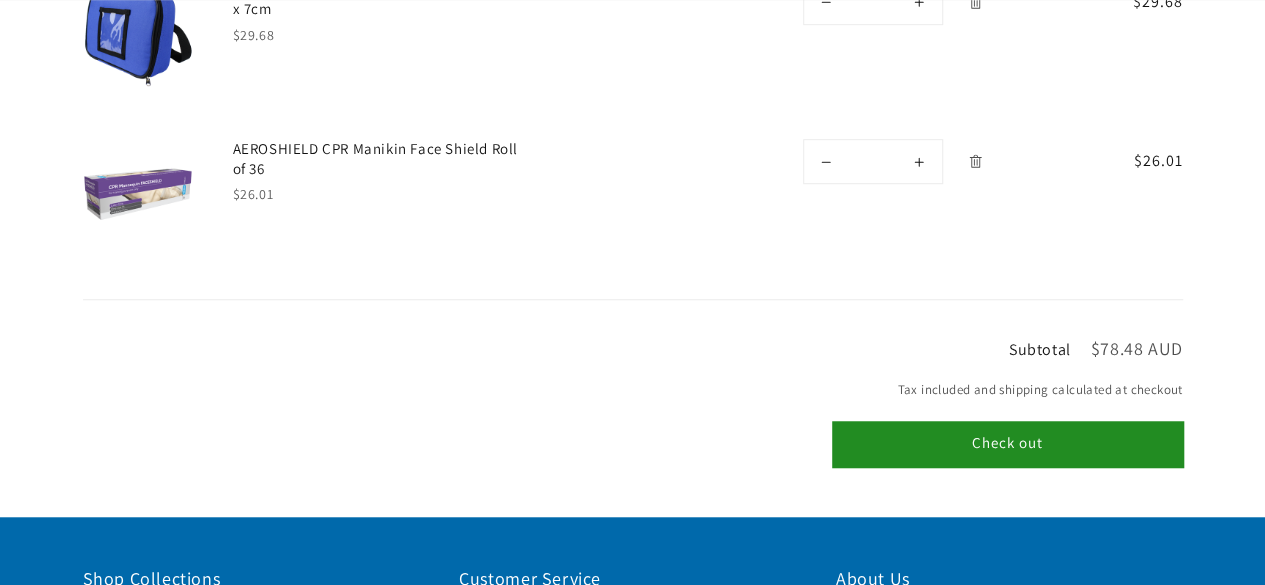 click on "Check out" at bounding box center (1008, 444) 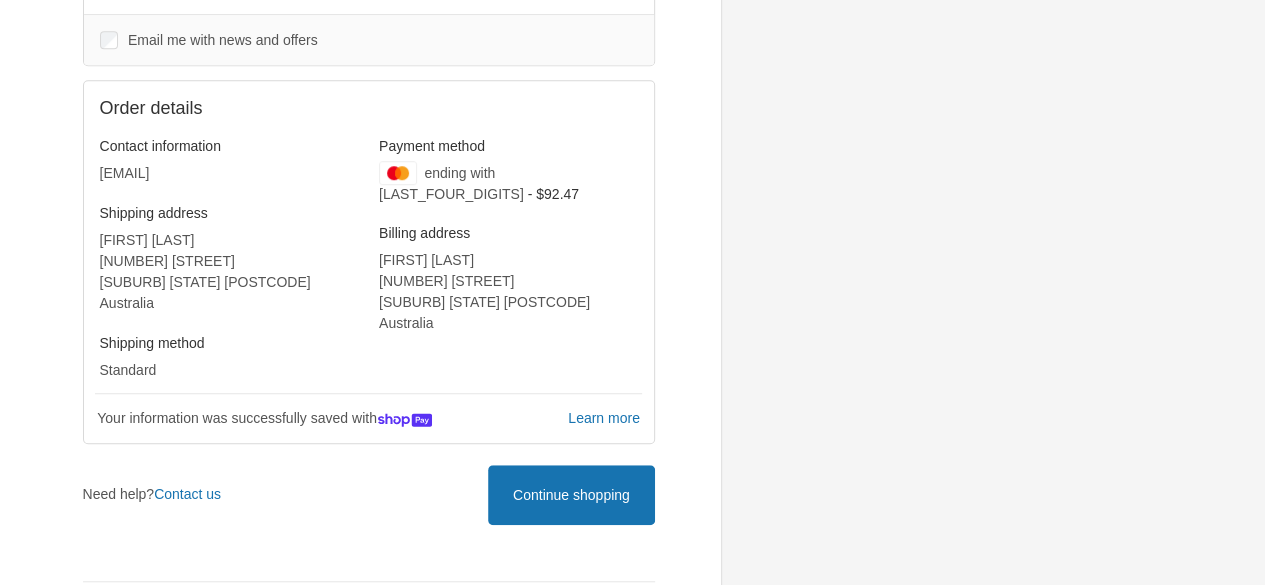 scroll, scrollTop: 564, scrollLeft: 0, axis: vertical 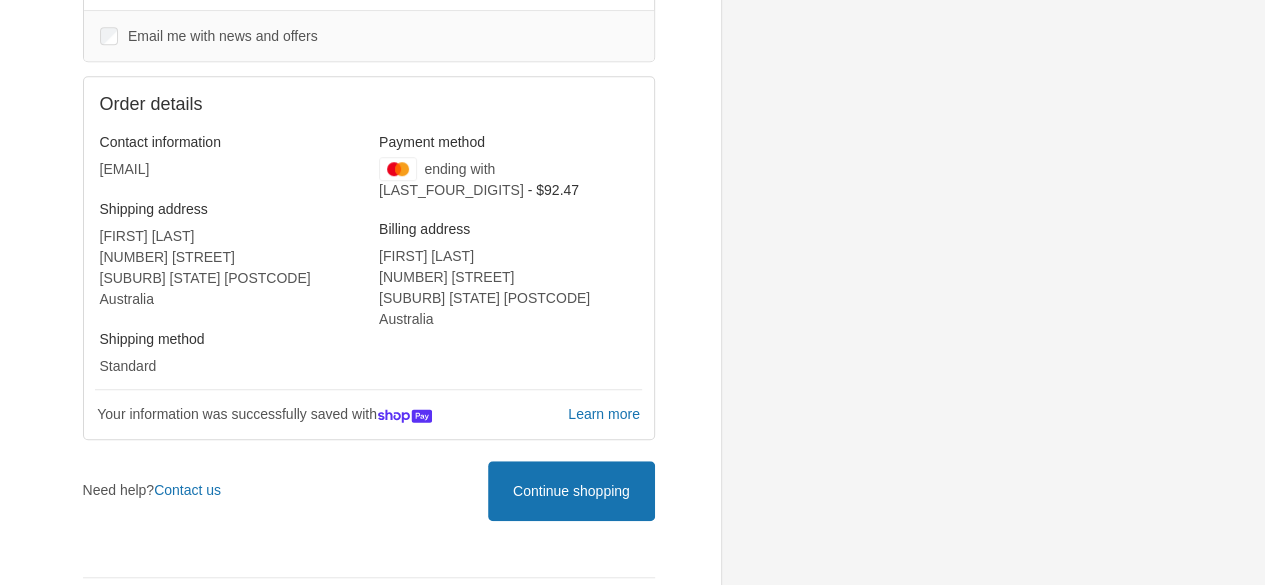 click 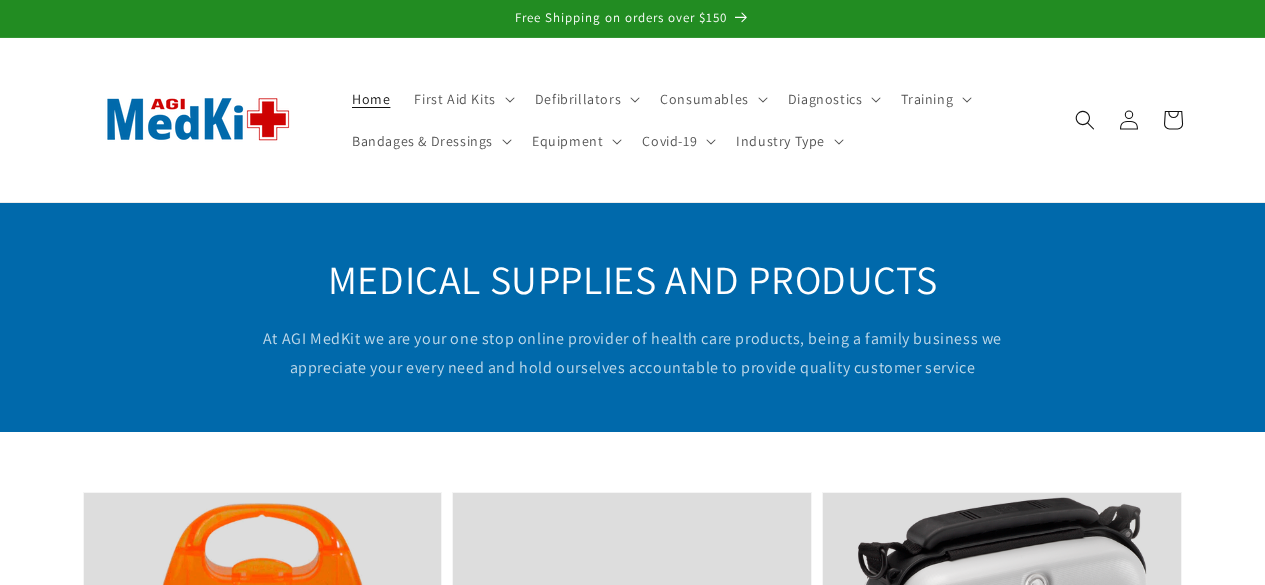 scroll, scrollTop: 0, scrollLeft: 0, axis: both 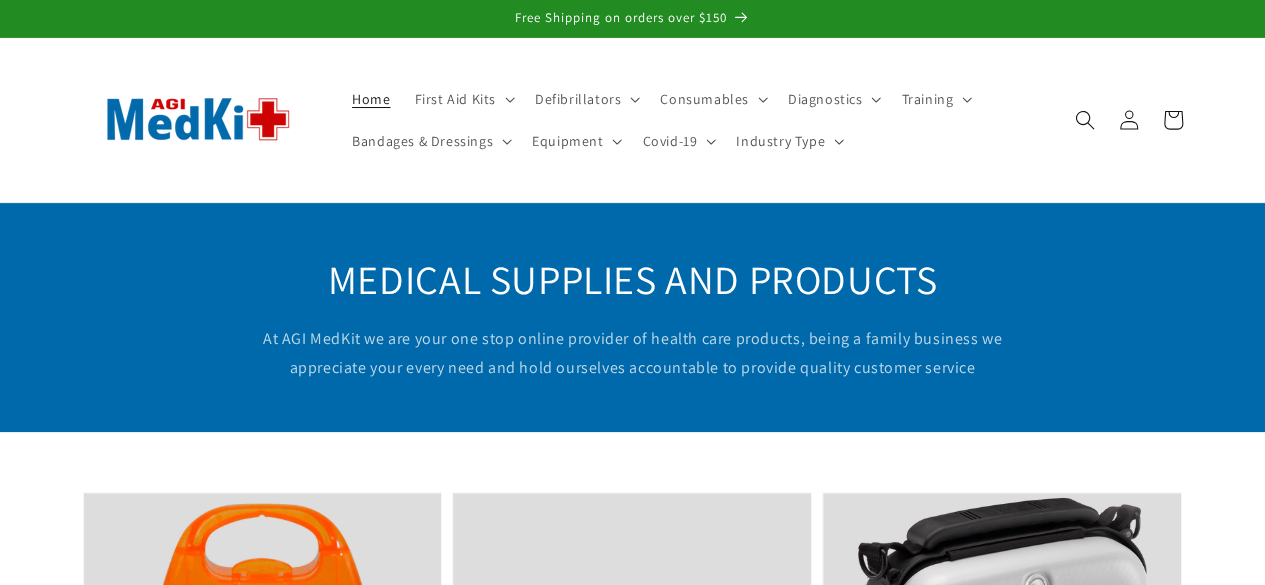 click on "MEDICAL SUPPLIES AND PRODUCTS At AGI MedKit we are your one stop online provider of health care products, being a family business we appreciate your every need and hold ourselves accountable to provide quality customer service
First Aid Kits
First Aid Kit Refills
Defibrillators" at bounding box center (632, 1108) 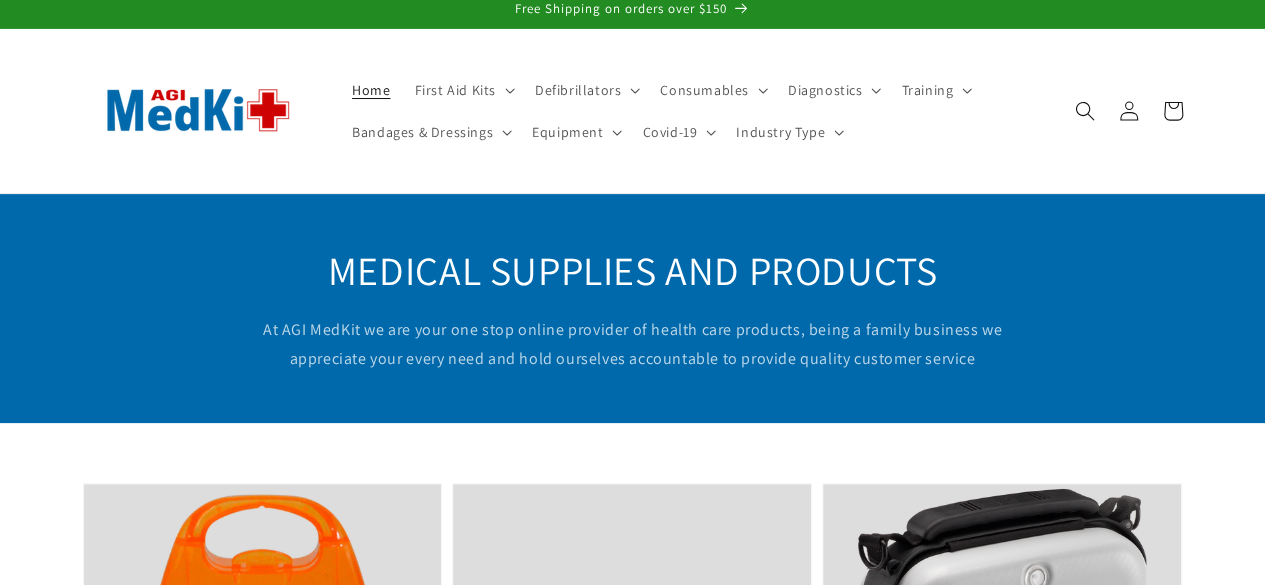 scroll, scrollTop: 0, scrollLeft: 0, axis: both 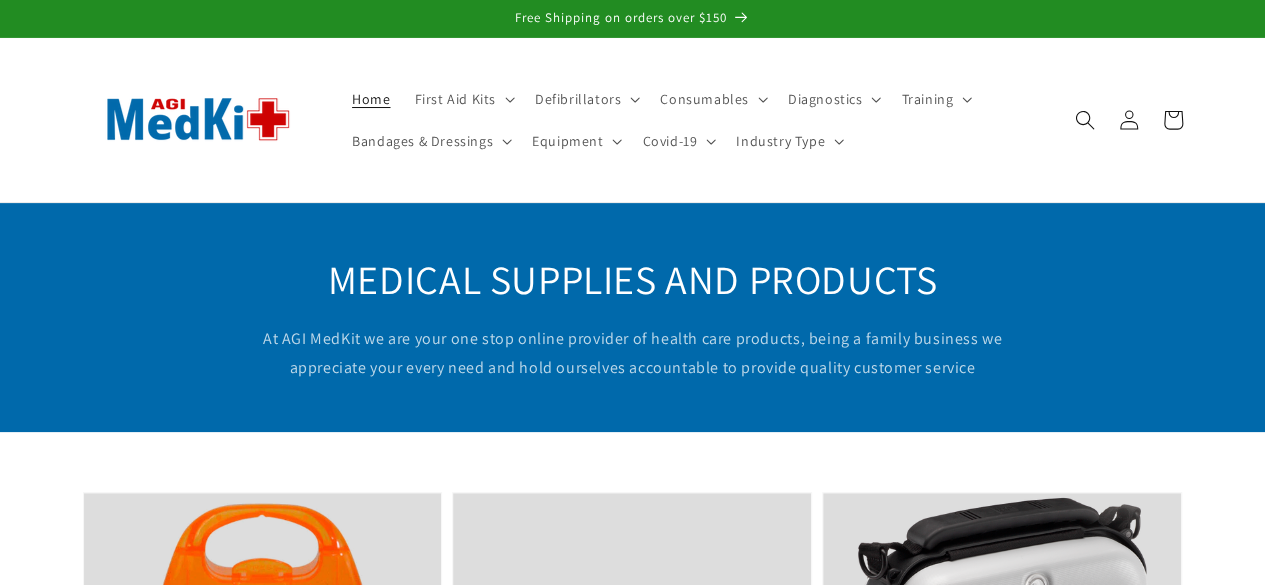 click on "Defibrillators" at bounding box center [578, 99] 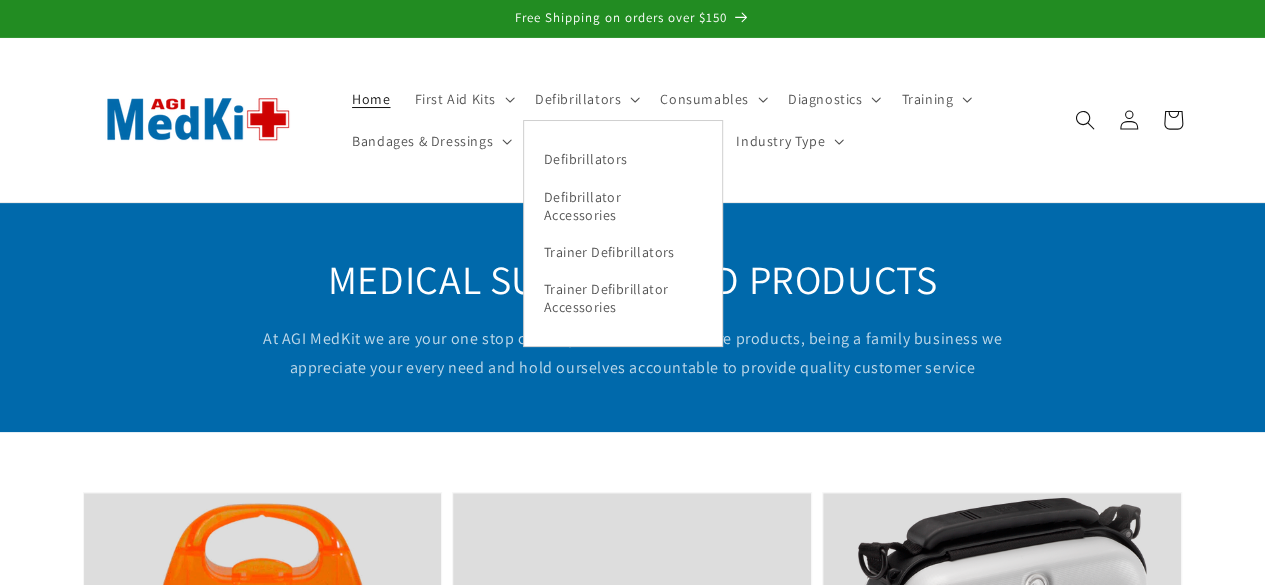 click on "Defibrillators" at bounding box center (623, 159) 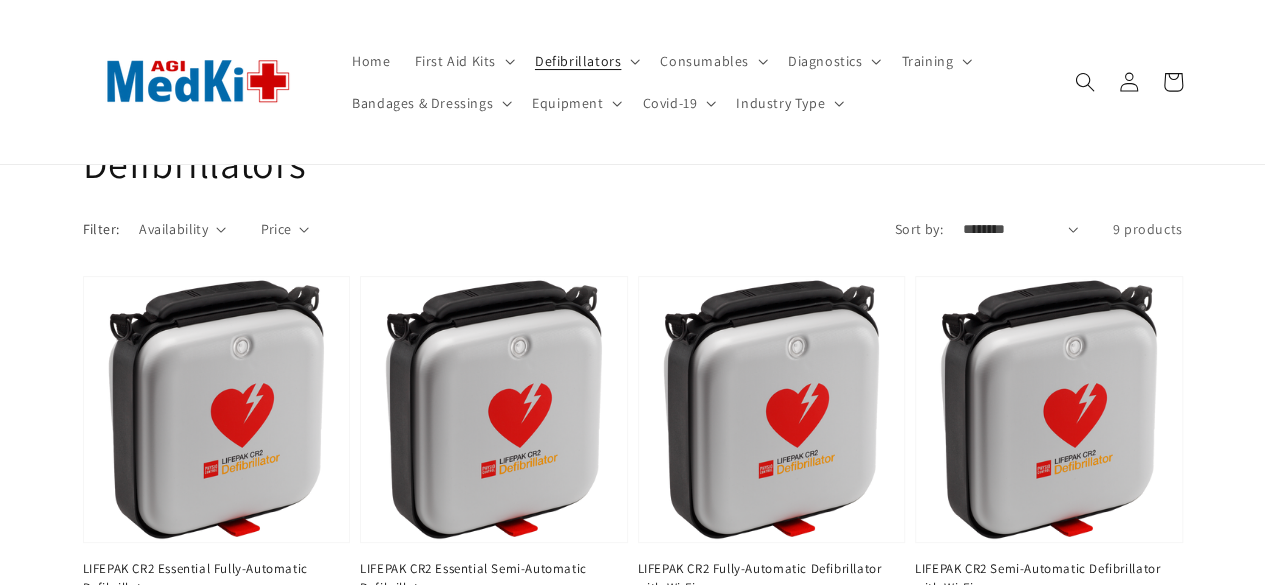 scroll, scrollTop: 0, scrollLeft: 0, axis: both 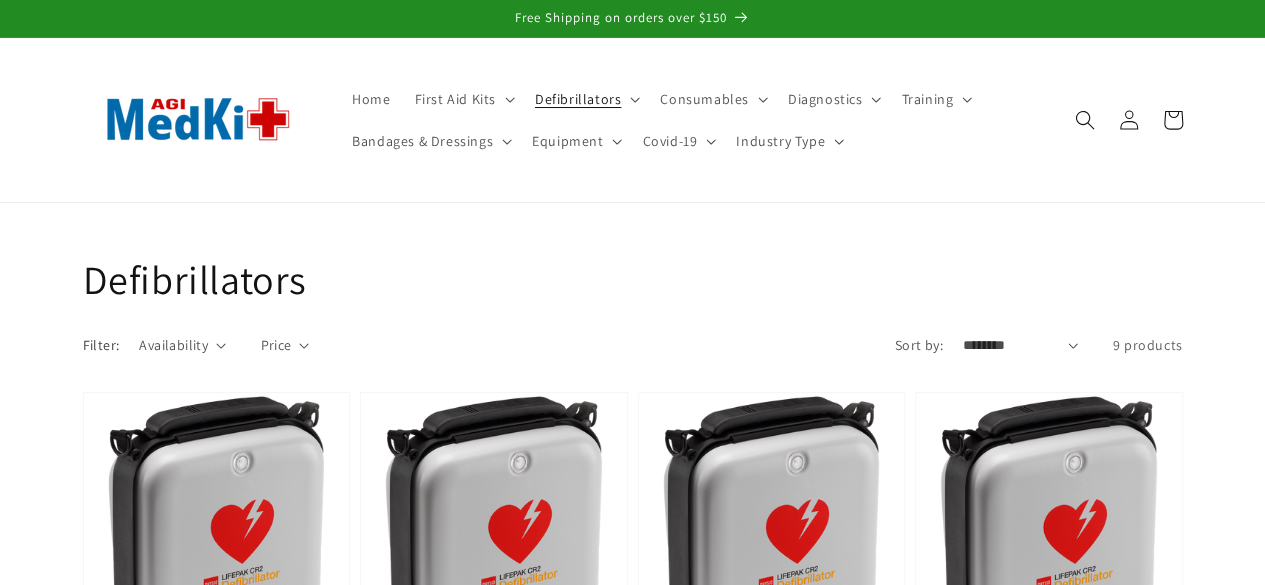 click on "Consumables" at bounding box center [712, 99] 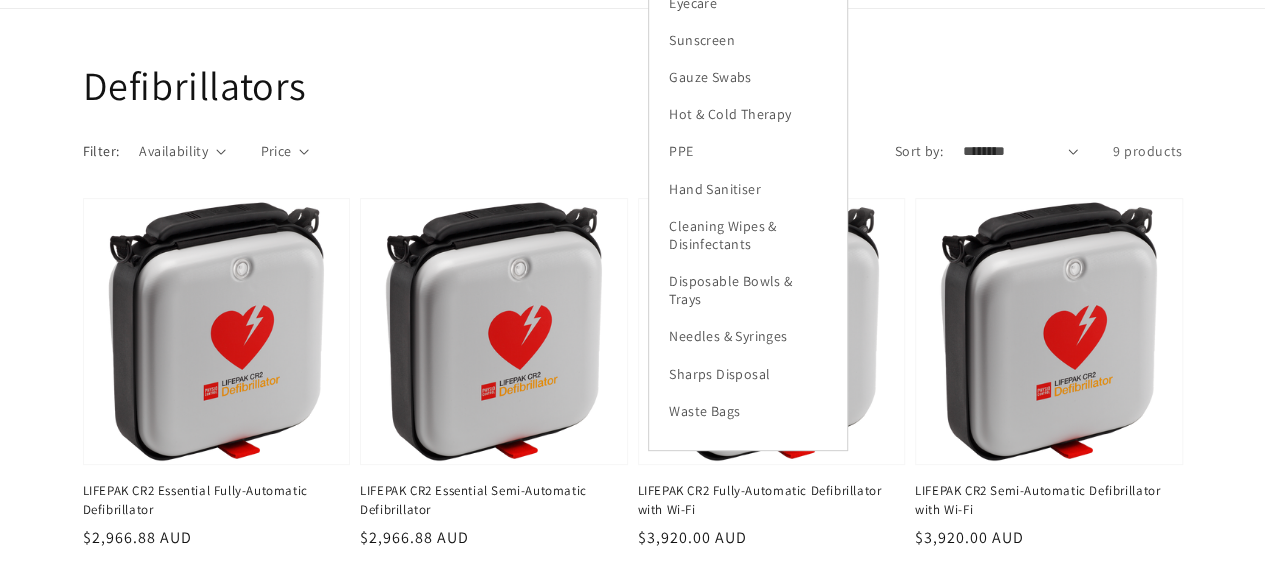 scroll, scrollTop: 196, scrollLeft: 0, axis: vertical 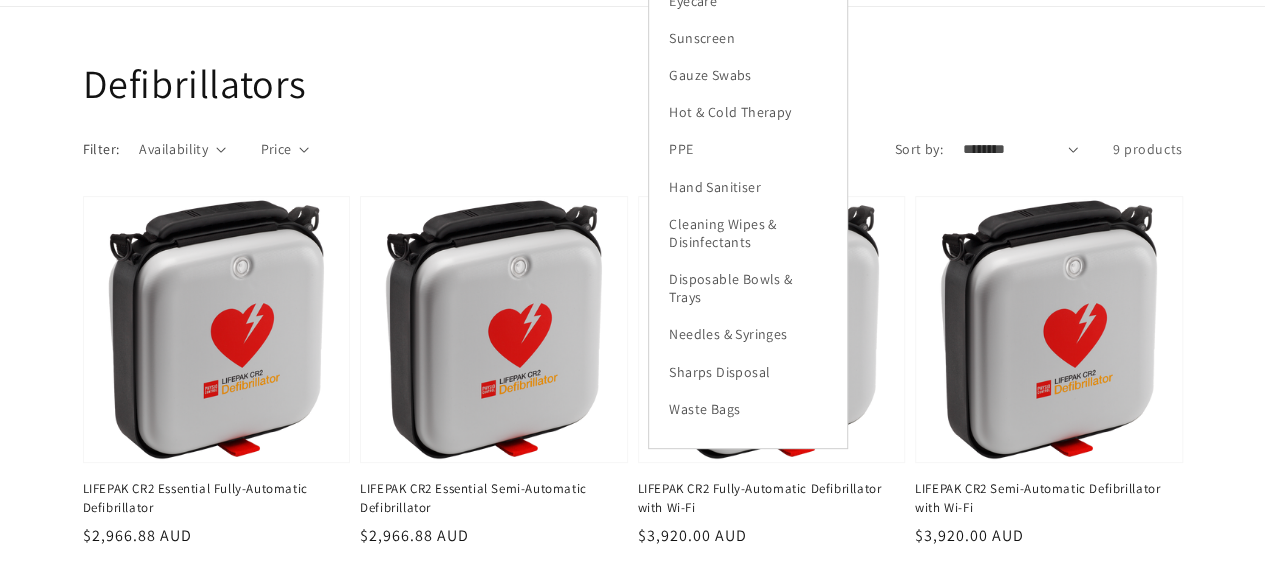click on "Cleaning Wipes & Disinfectants" at bounding box center [748, 232] 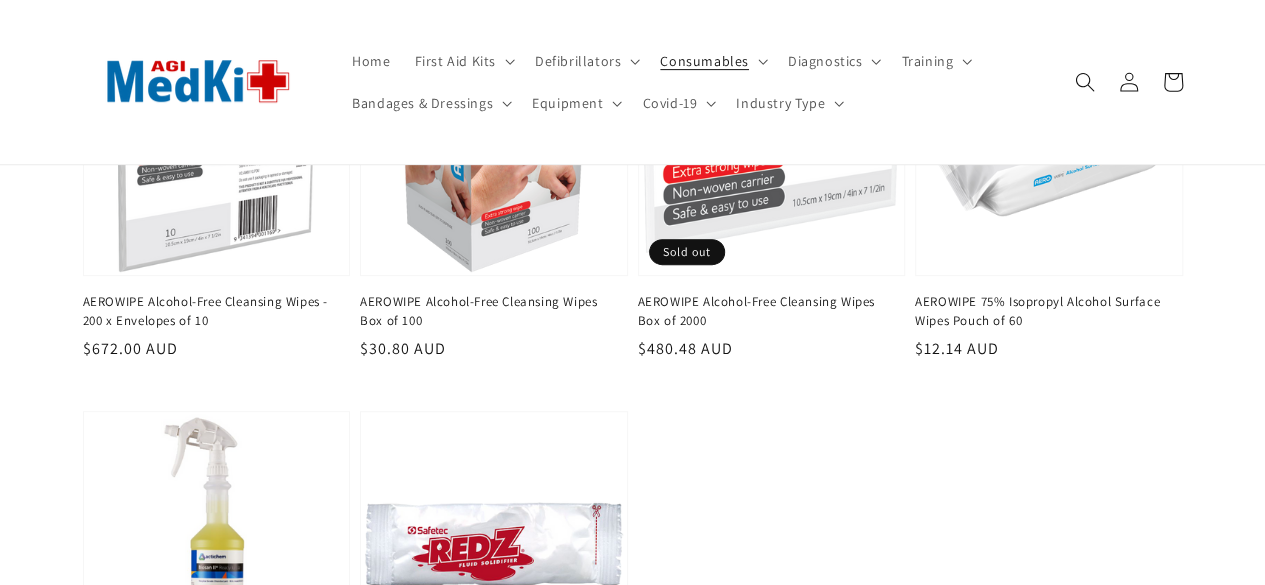scroll, scrollTop: 382, scrollLeft: 0, axis: vertical 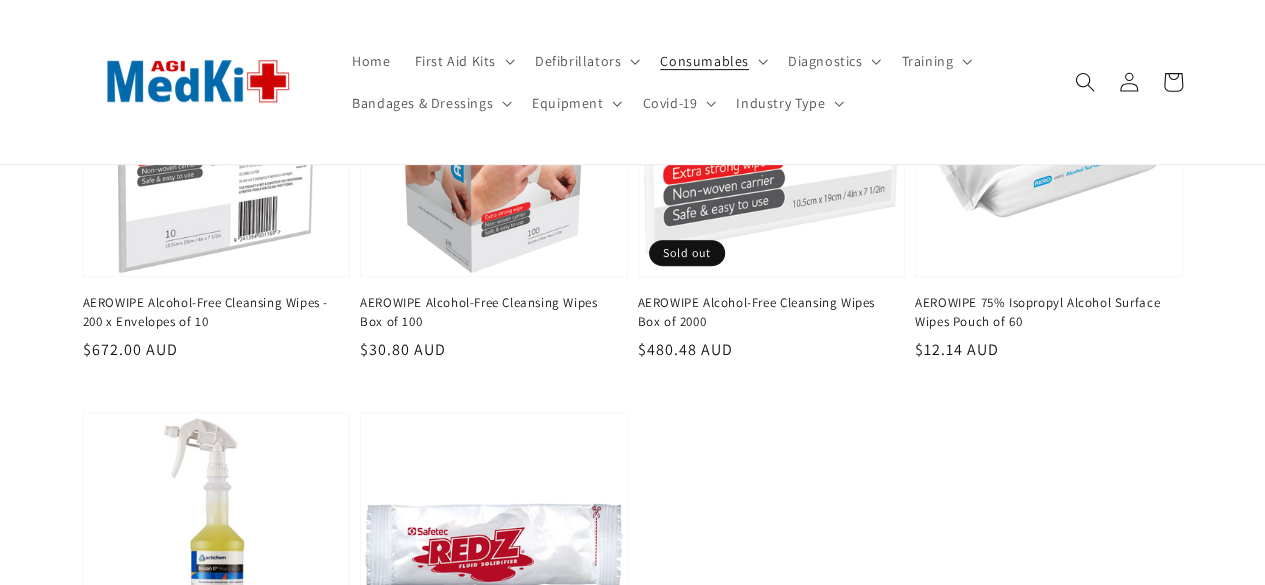 click 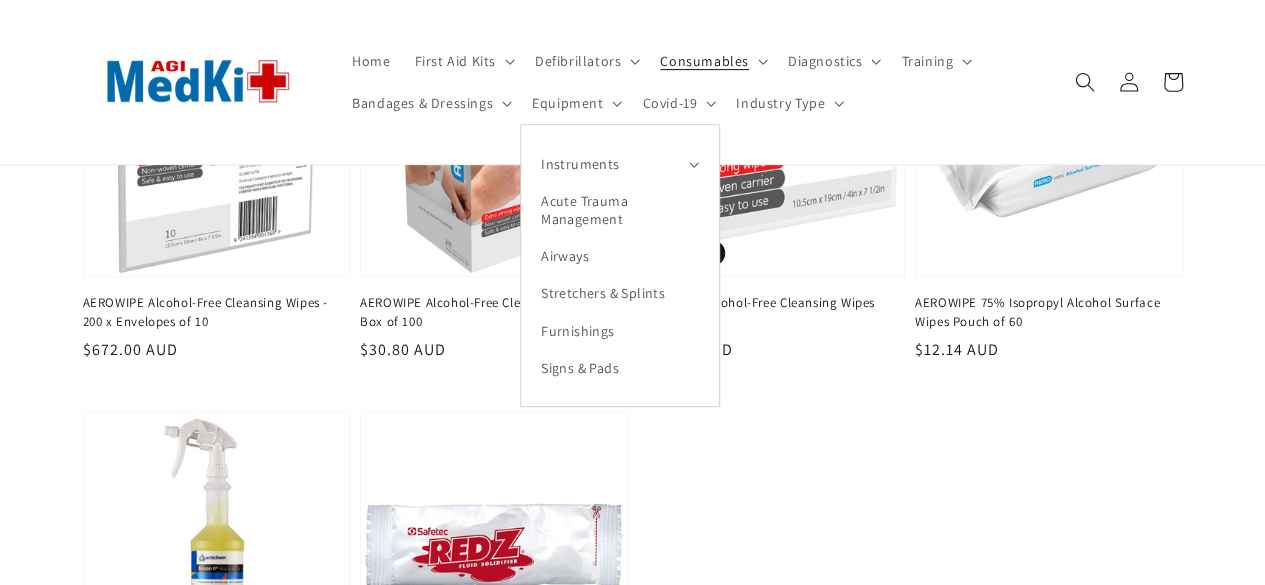 click on "Stretchers & Splints" at bounding box center (620, 293) 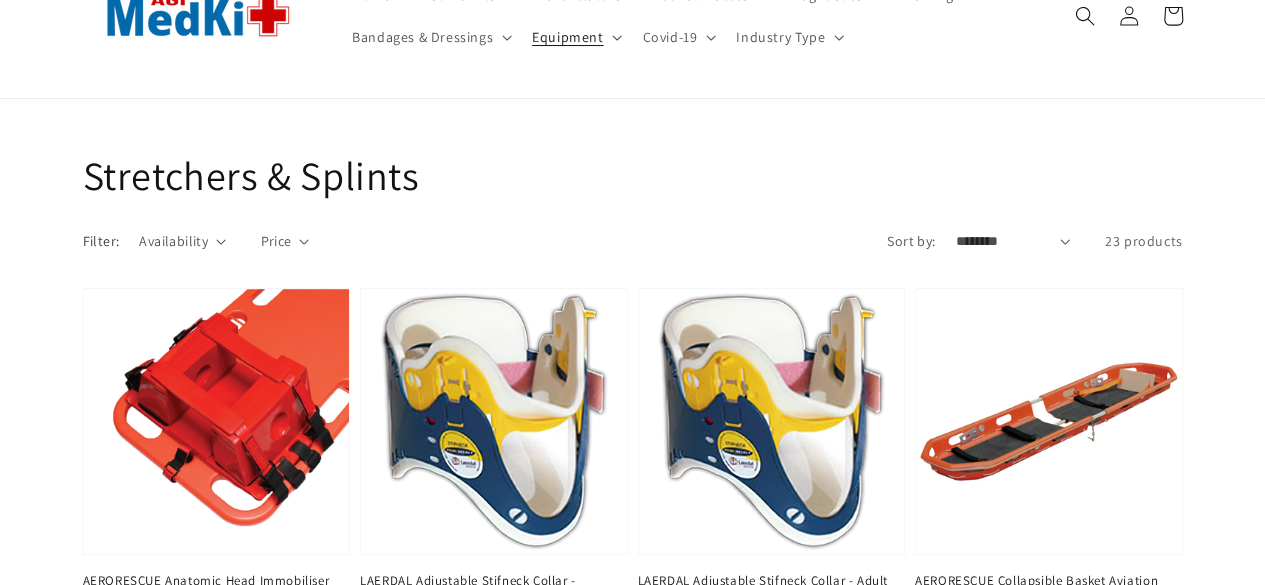 scroll, scrollTop: 0, scrollLeft: 0, axis: both 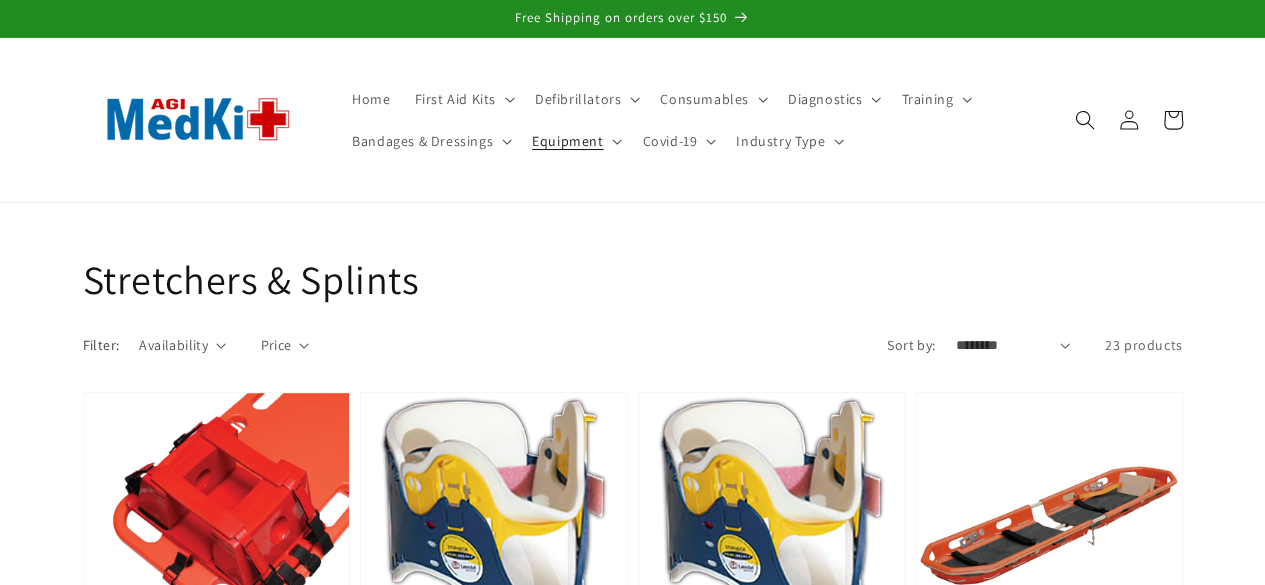 click on "Equipment" at bounding box center (575, 141) 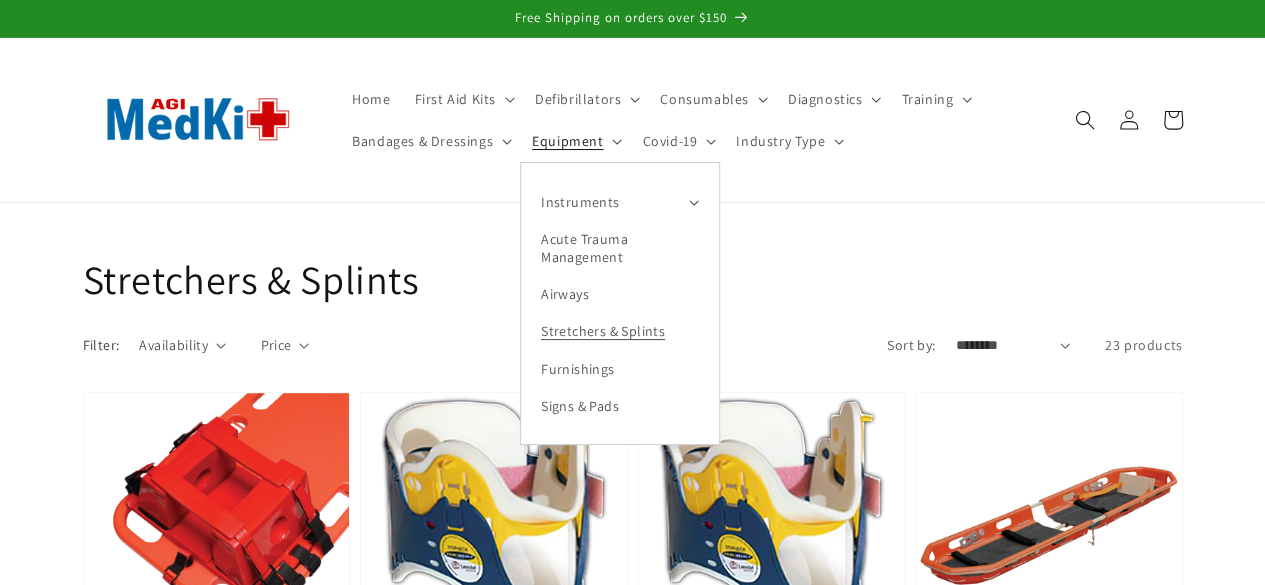 click on "Furnishings" at bounding box center [620, 368] 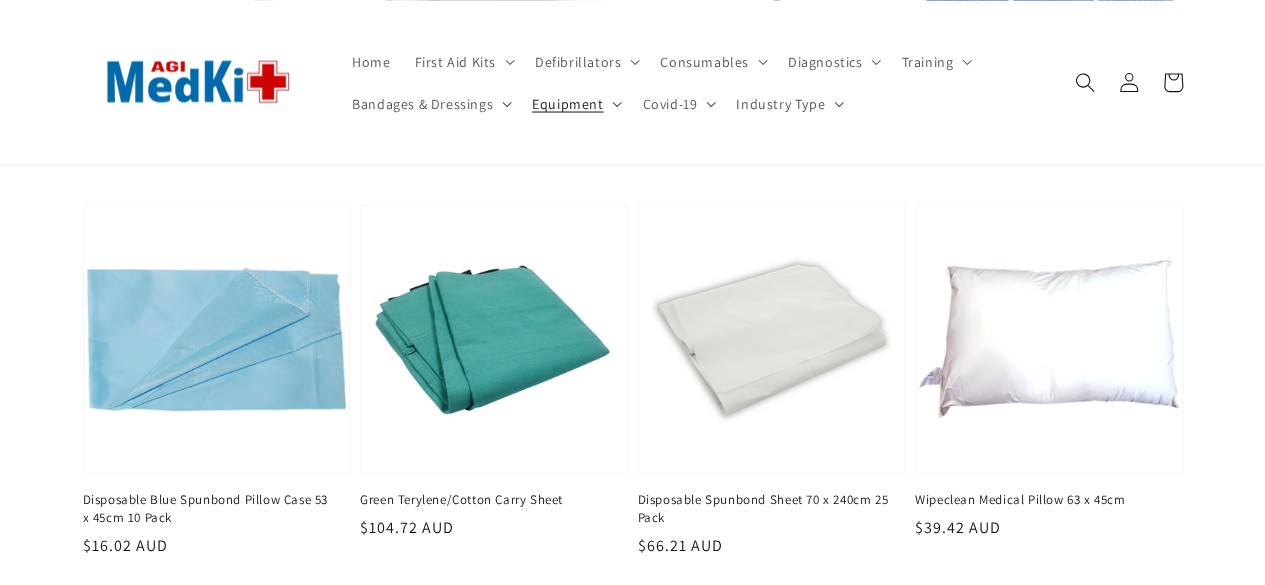 scroll, scrollTop: 1905, scrollLeft: 0, axis: vertical 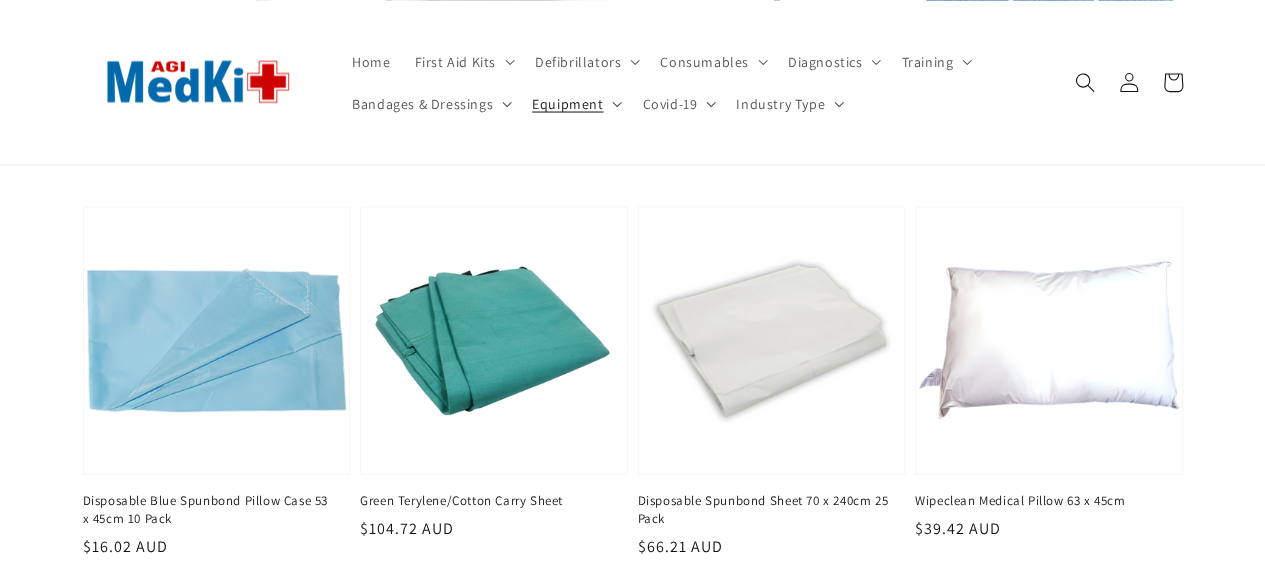 click 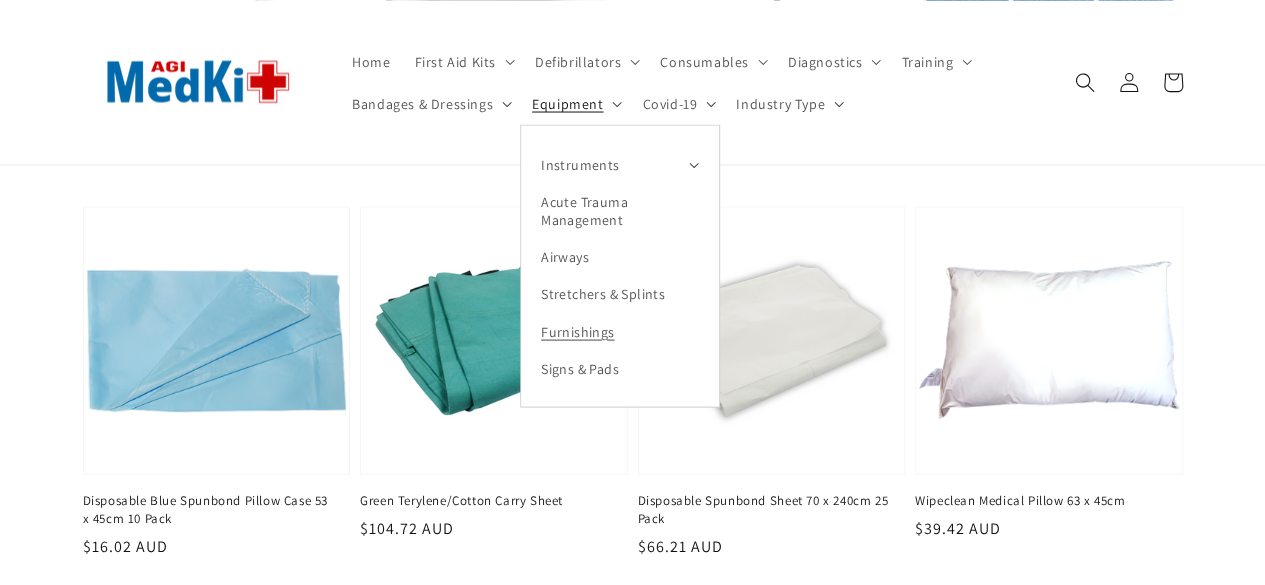 click on "Signs & Pads" at bounding box center (620, 367) 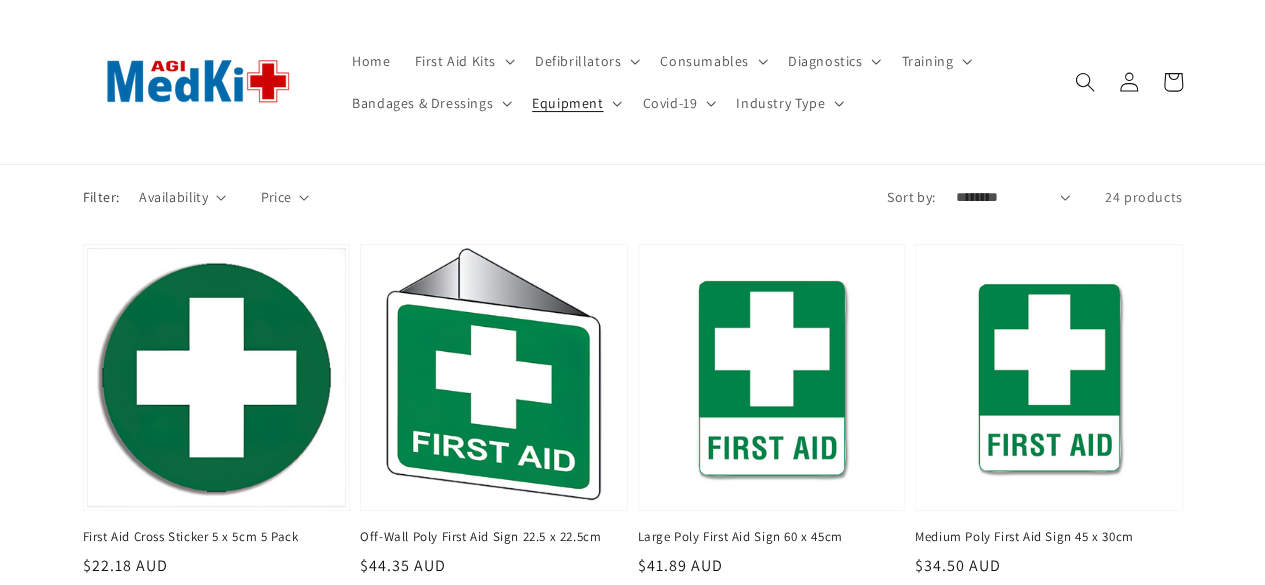 scroll, scrollTop: 0, scrollLeft: 0, axis: both 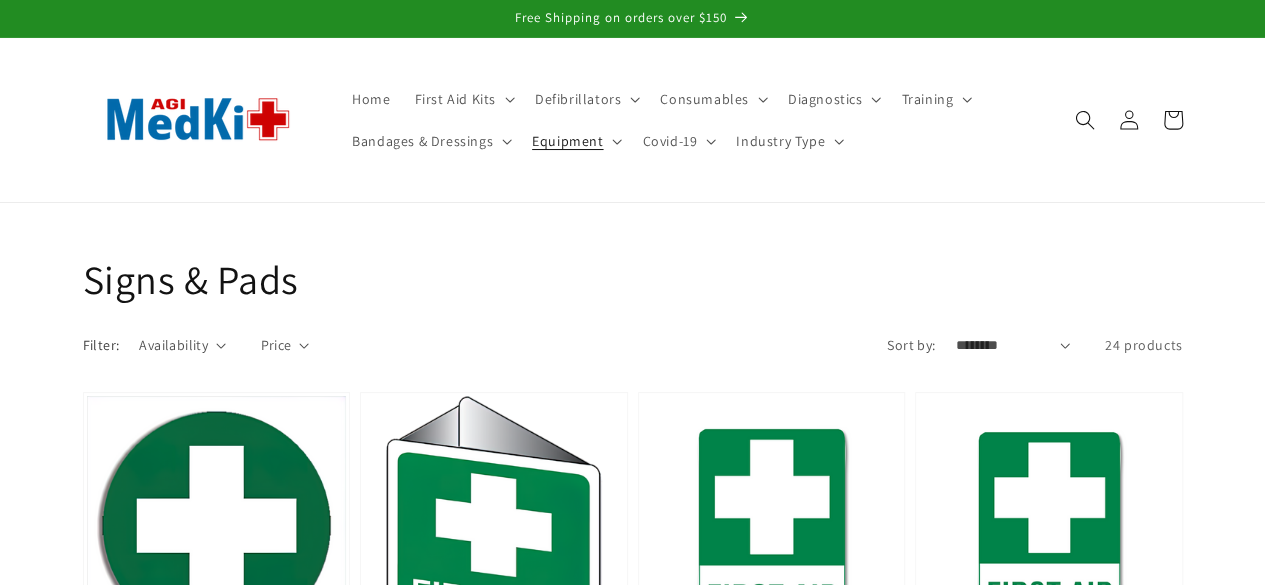 click on "First Aid Kits" at bounding box center (462, 99) 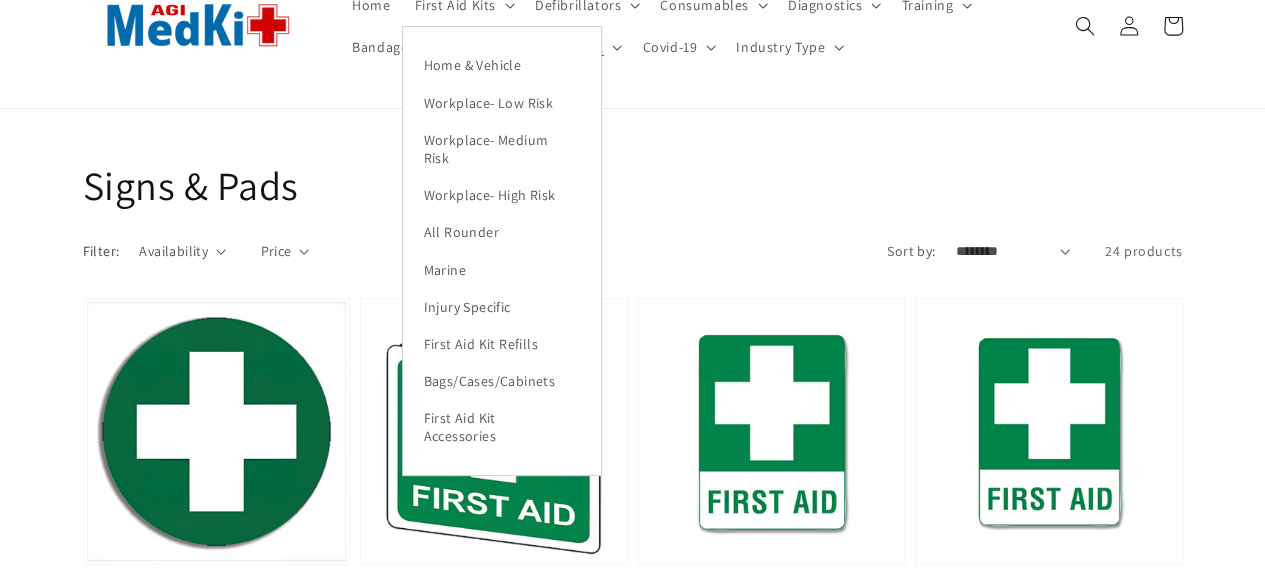 scroll, scrollTop: 99, scrollLeft: 0, axis: vertical 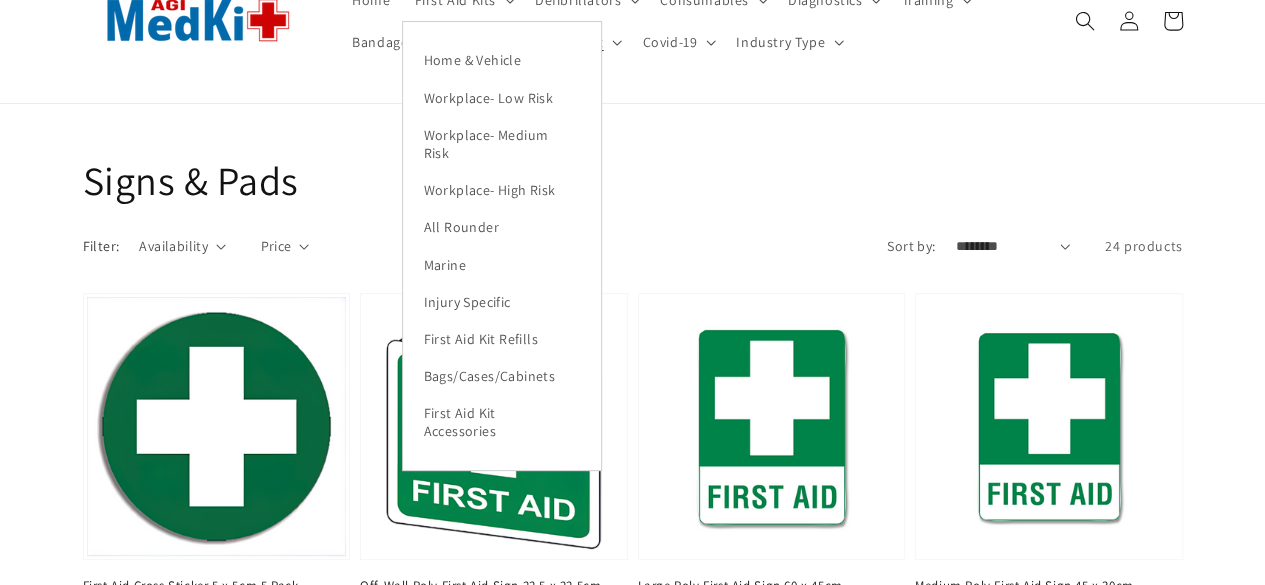 click on "All Rounder" at bounding box center [502, 227] 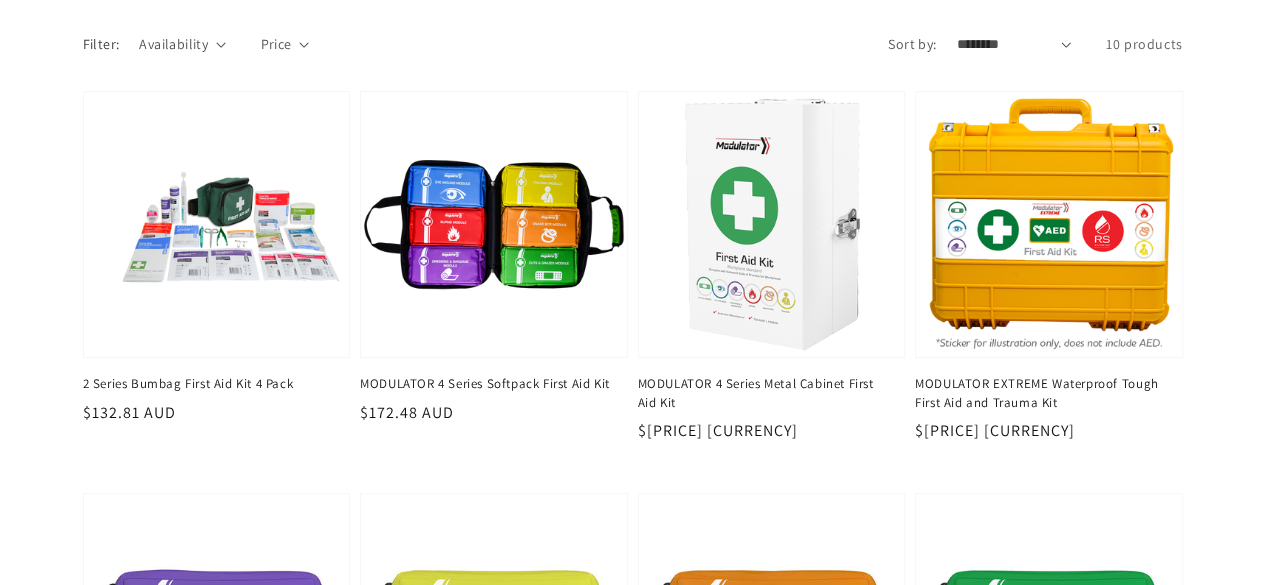 scroll, scrollTop: 0, scrollLeft: 0, axis: both 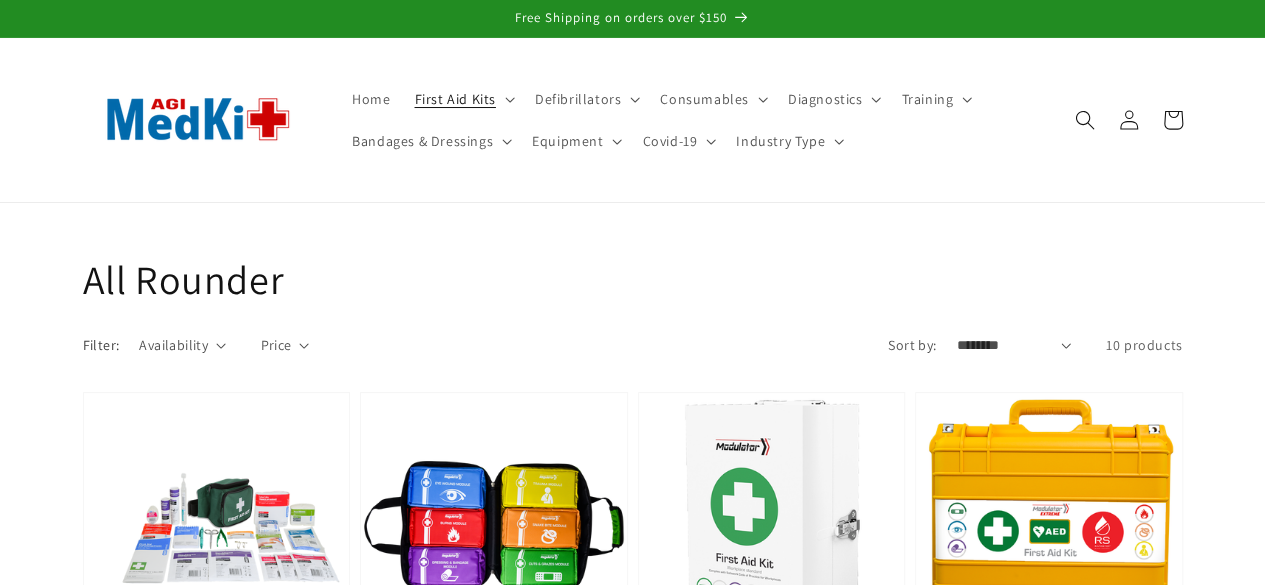 click on "Equipment" at bounding box center [575, 141] 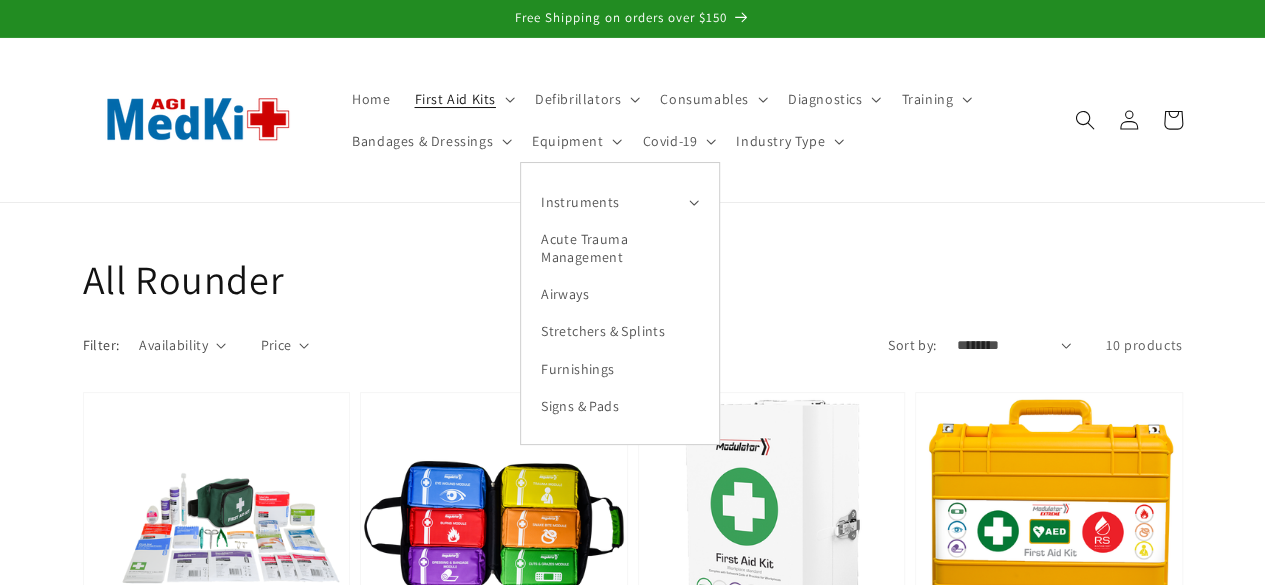click on "Instruments" at bounding box center [620, 201] 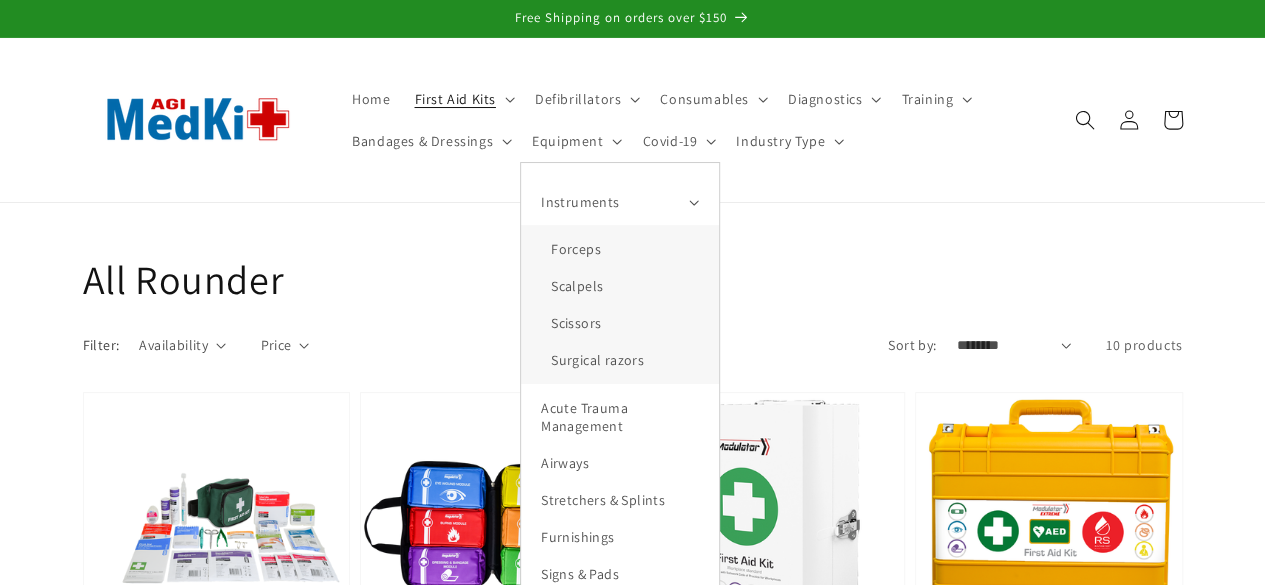 click 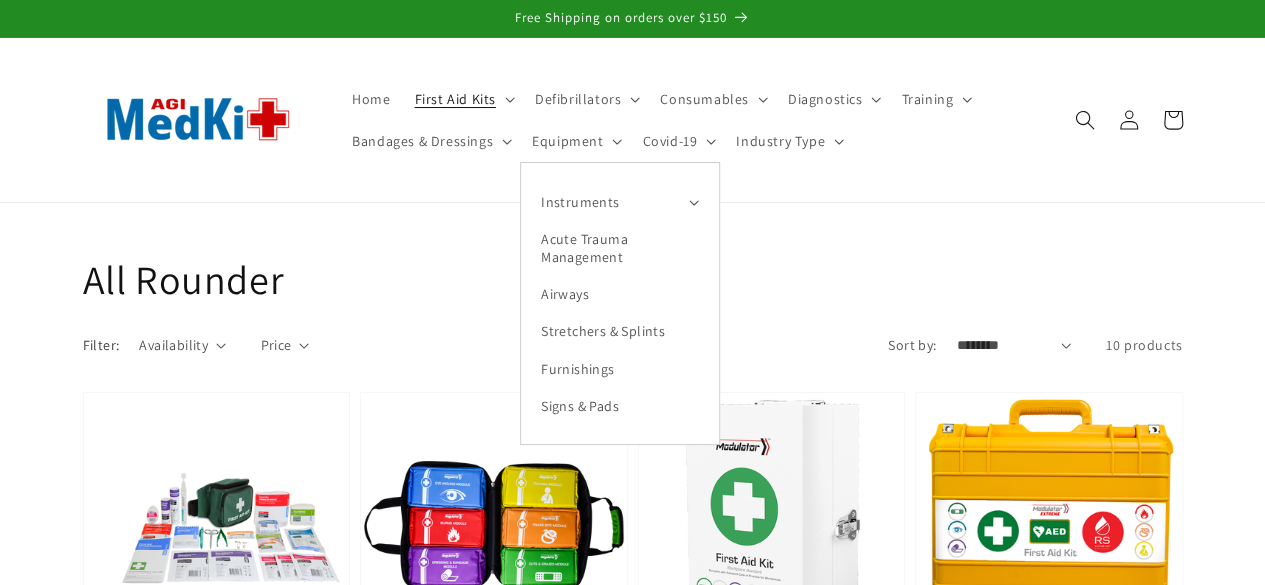 click 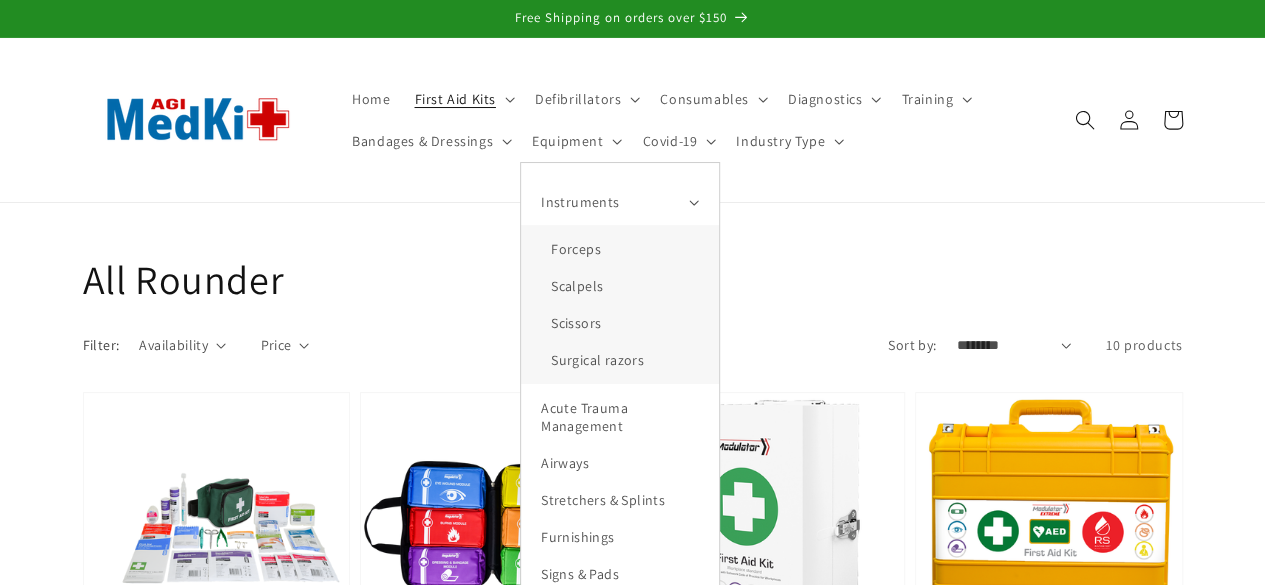 click on "Forceps" at bounding box center [620, 248] 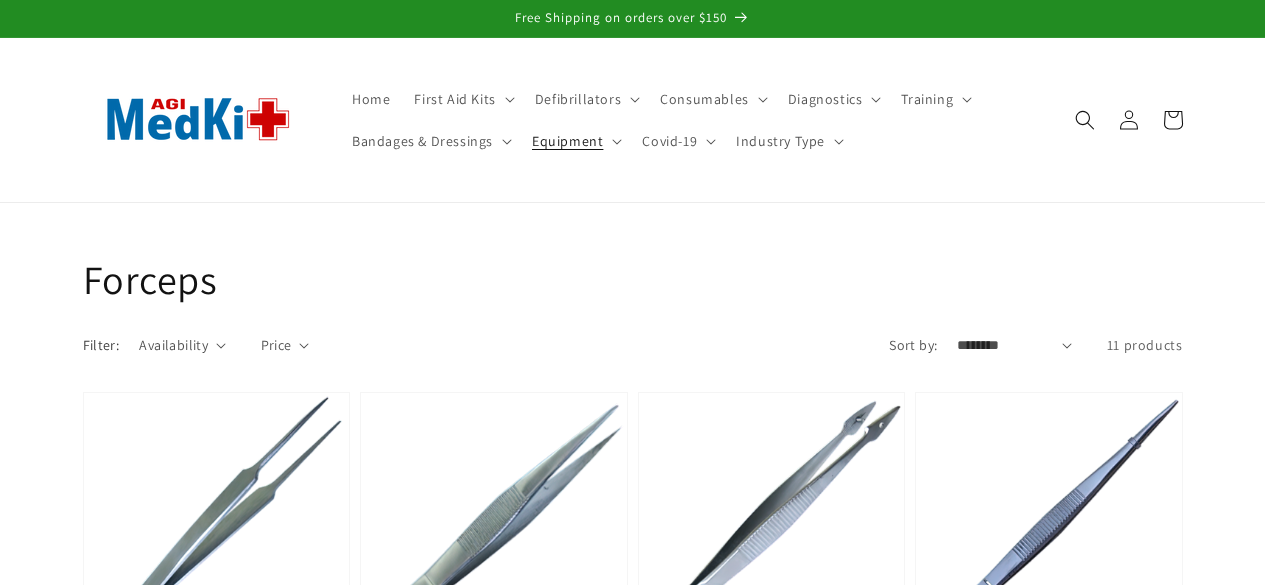 scroll, scrollTop: 0, scrollLeft: 0, axis: both 